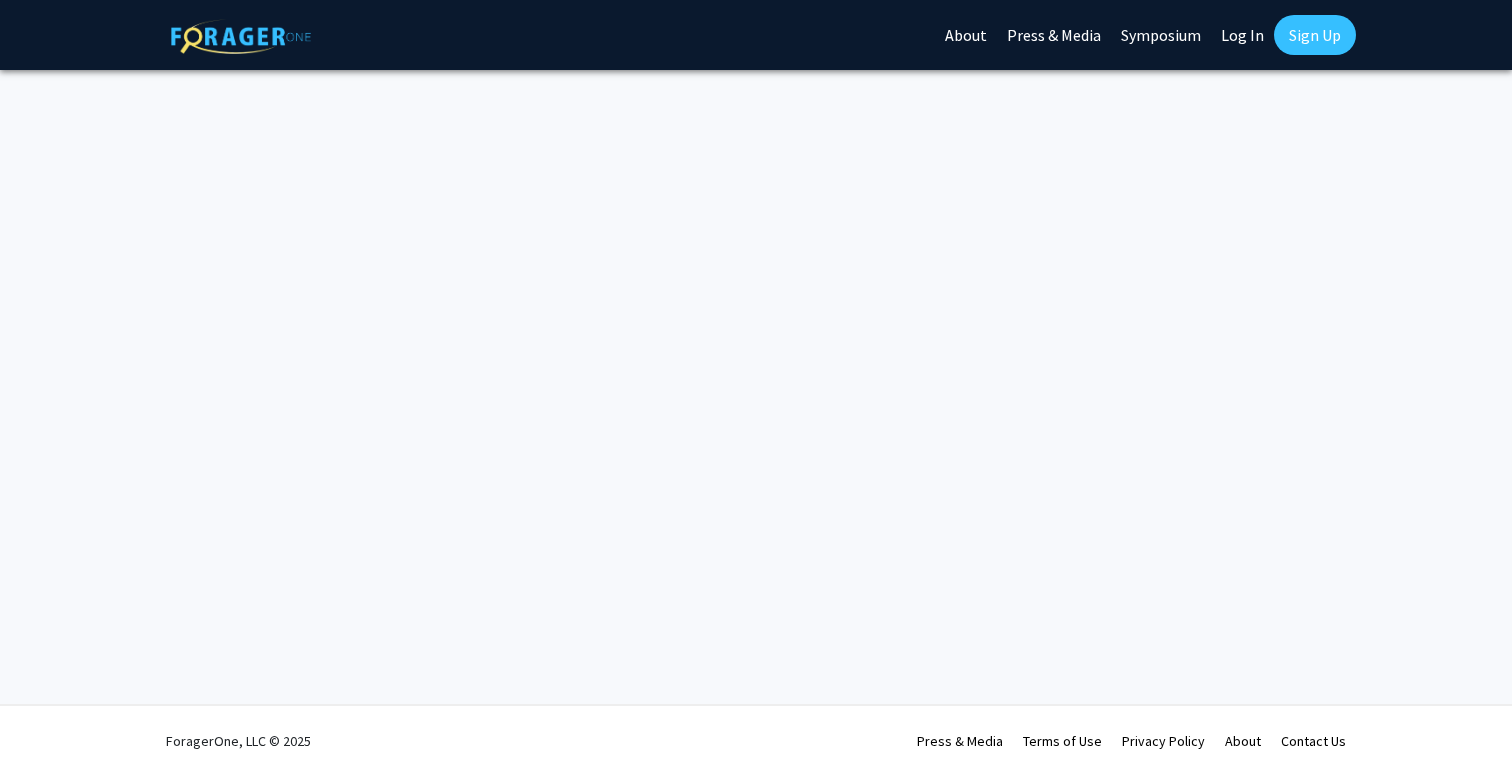 scroll, scrollTop: 0, scrollLeft: 0, axis: both 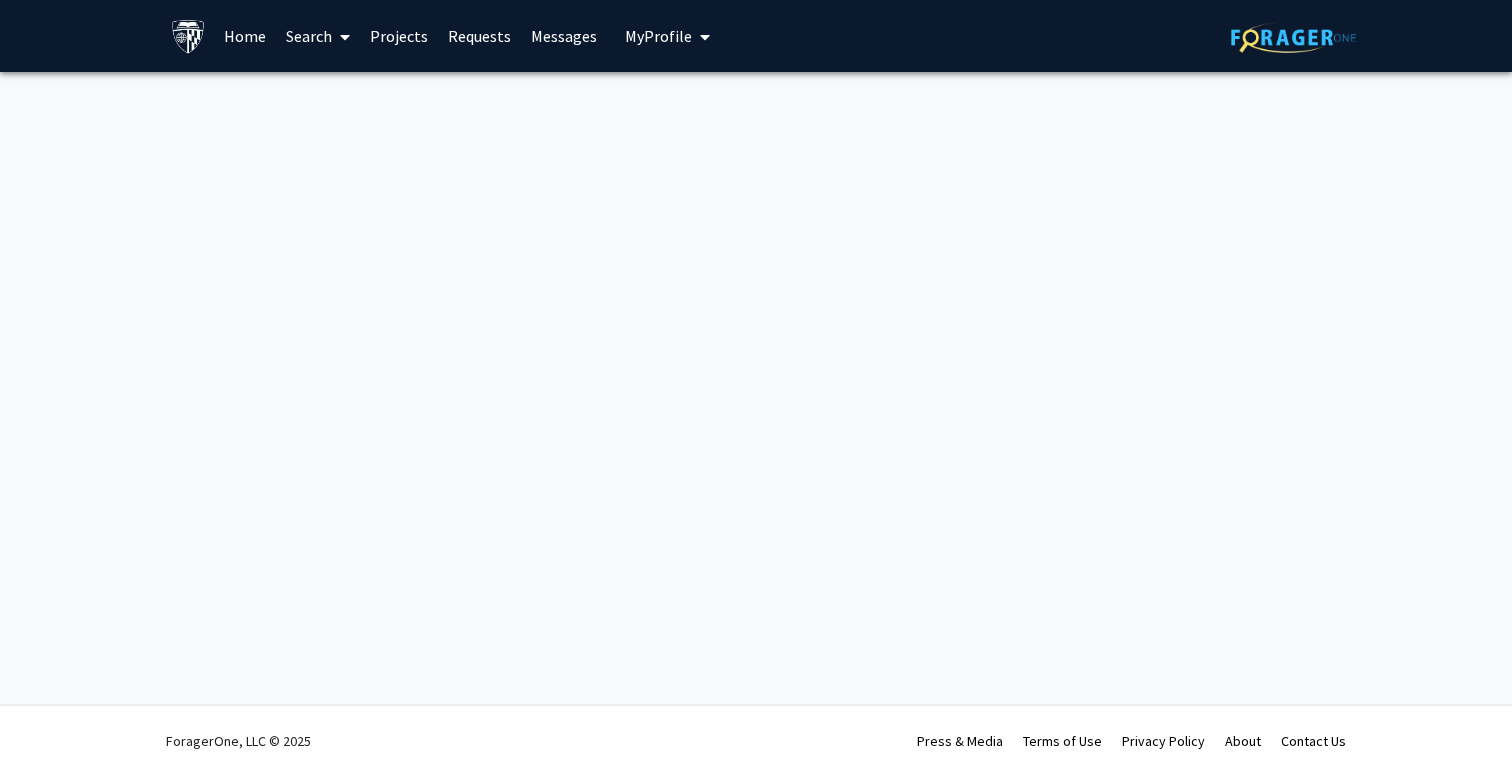 click on "Home" at bounding box center (245, 36) 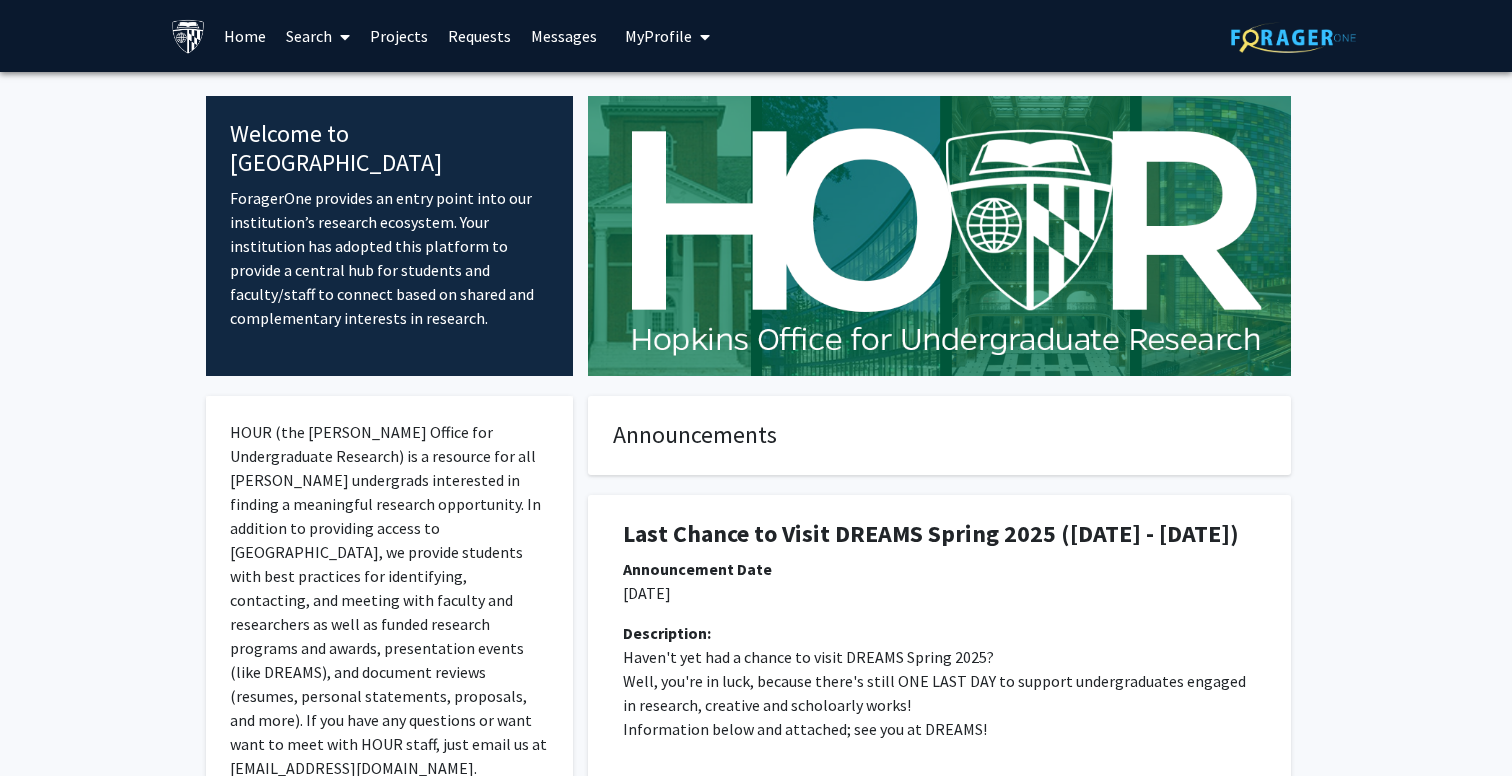 click on "Projects" at bounding box center [399, 36] 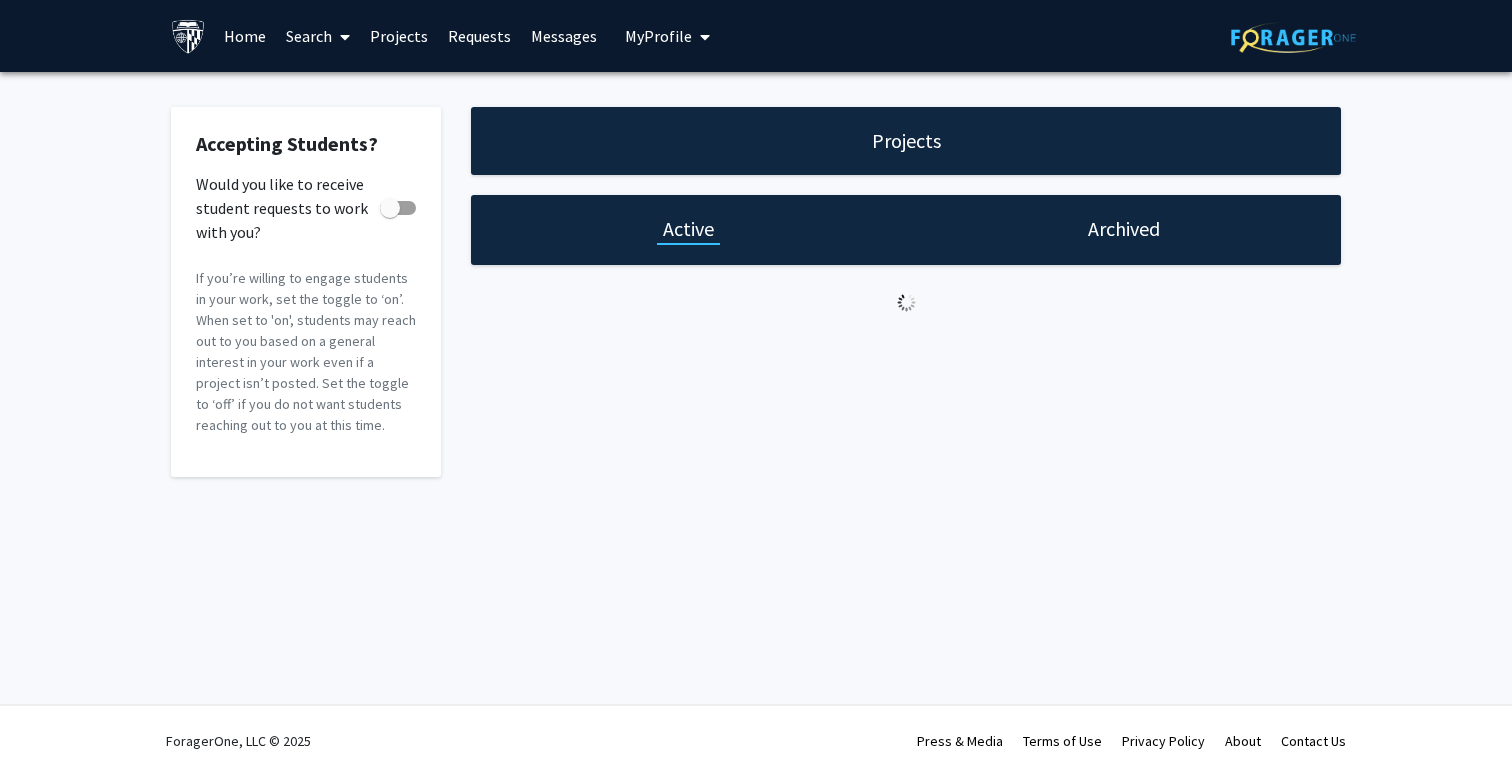 checkbox on "true" 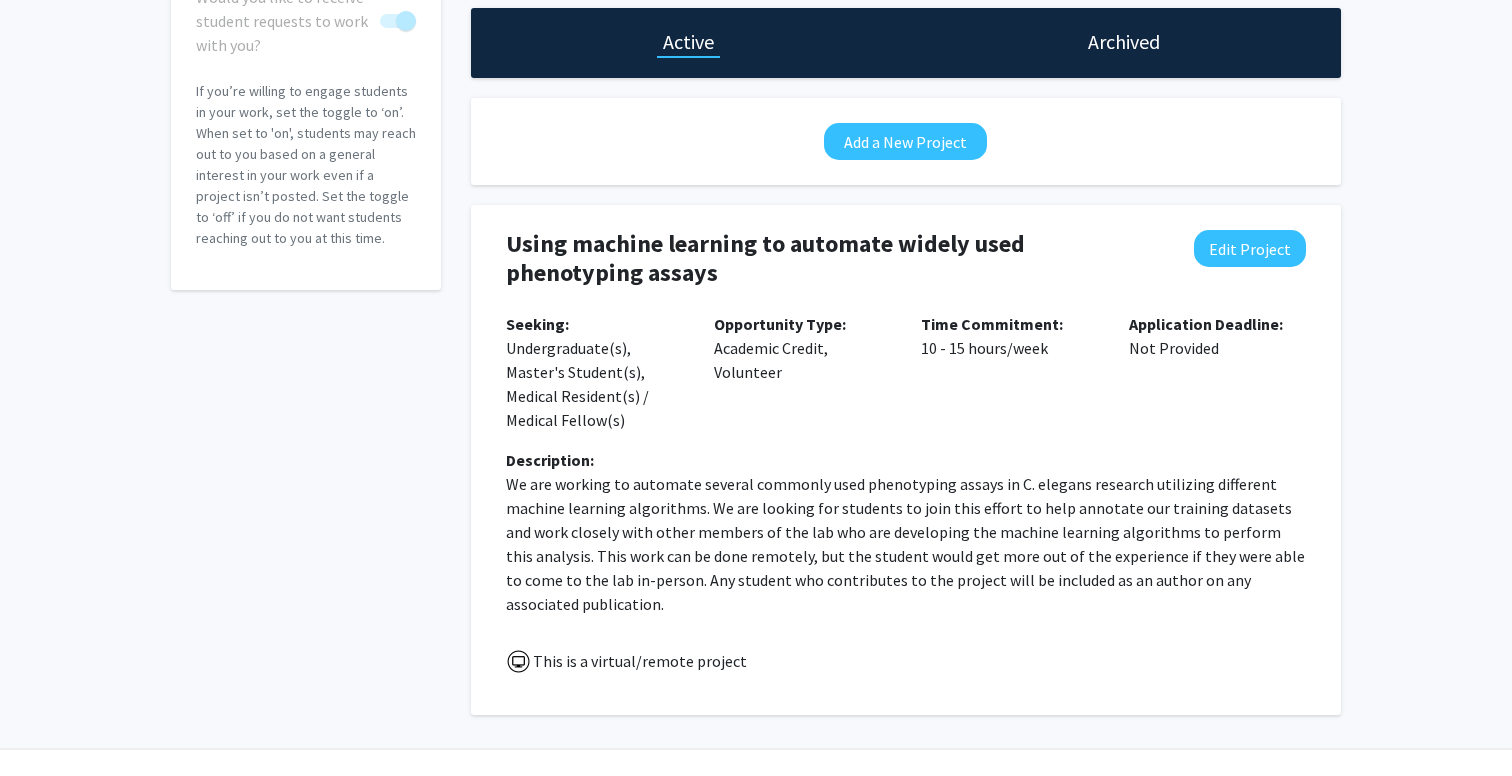 scroll, scrollTop: 223, scrollLeft: 0, axis: vertical 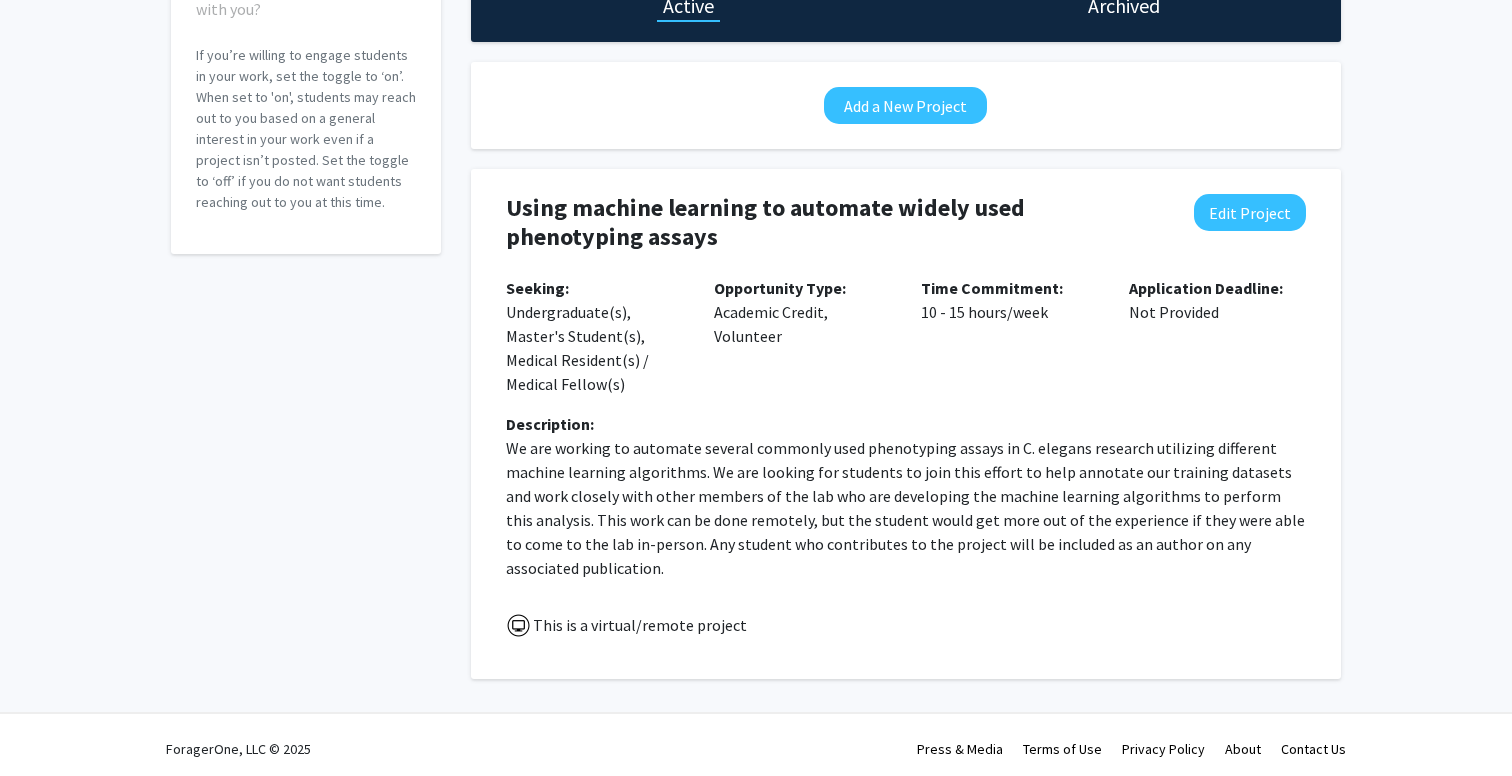 click on "We are working to automate several commonly used phenotyping assays in C. elegans research utilizing different machine learning algorithms. We are looking for students to join this effort to help annotate our training datasets and work closely with other members of the lab who are developing the machine learning algorithms to perform this analysis. This work can be done remotely, but the student would get more out of the experience if they were able to come to the lab in-person. Any student who contributes to the project will be included as an author on any associated publication." 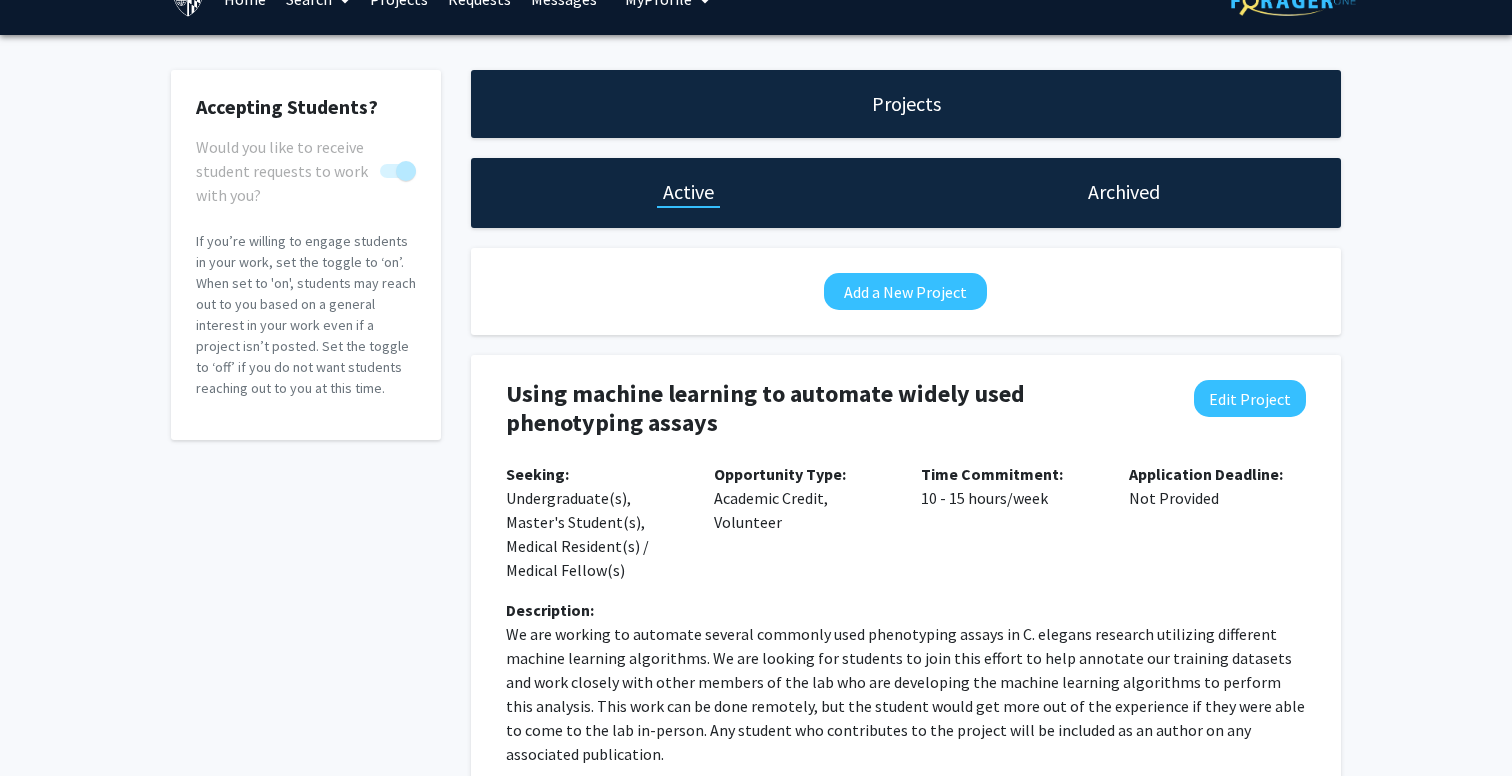 scroll, scrollTop: 11, scrollLeft: 0, axis: vertical 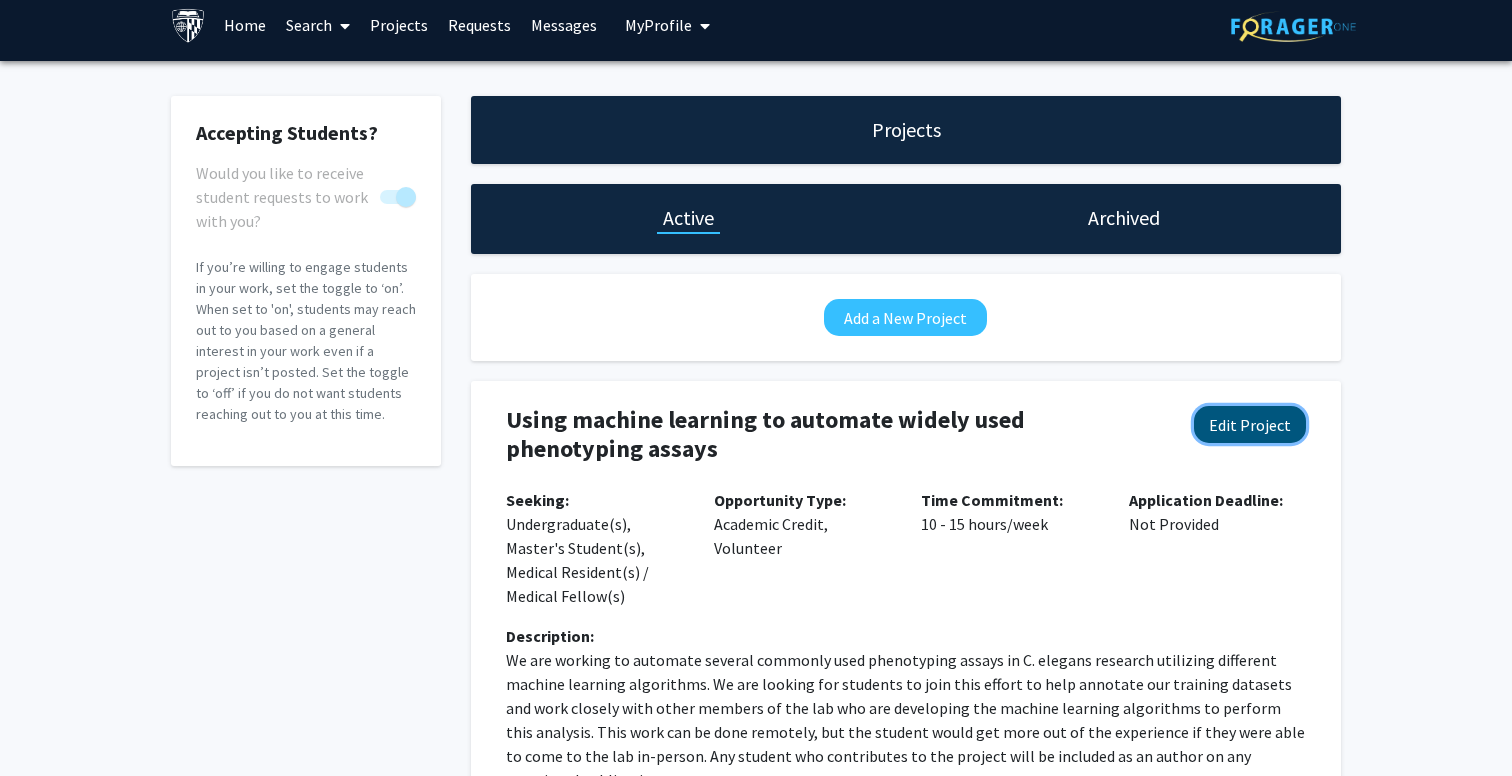 click on "Edit Project" 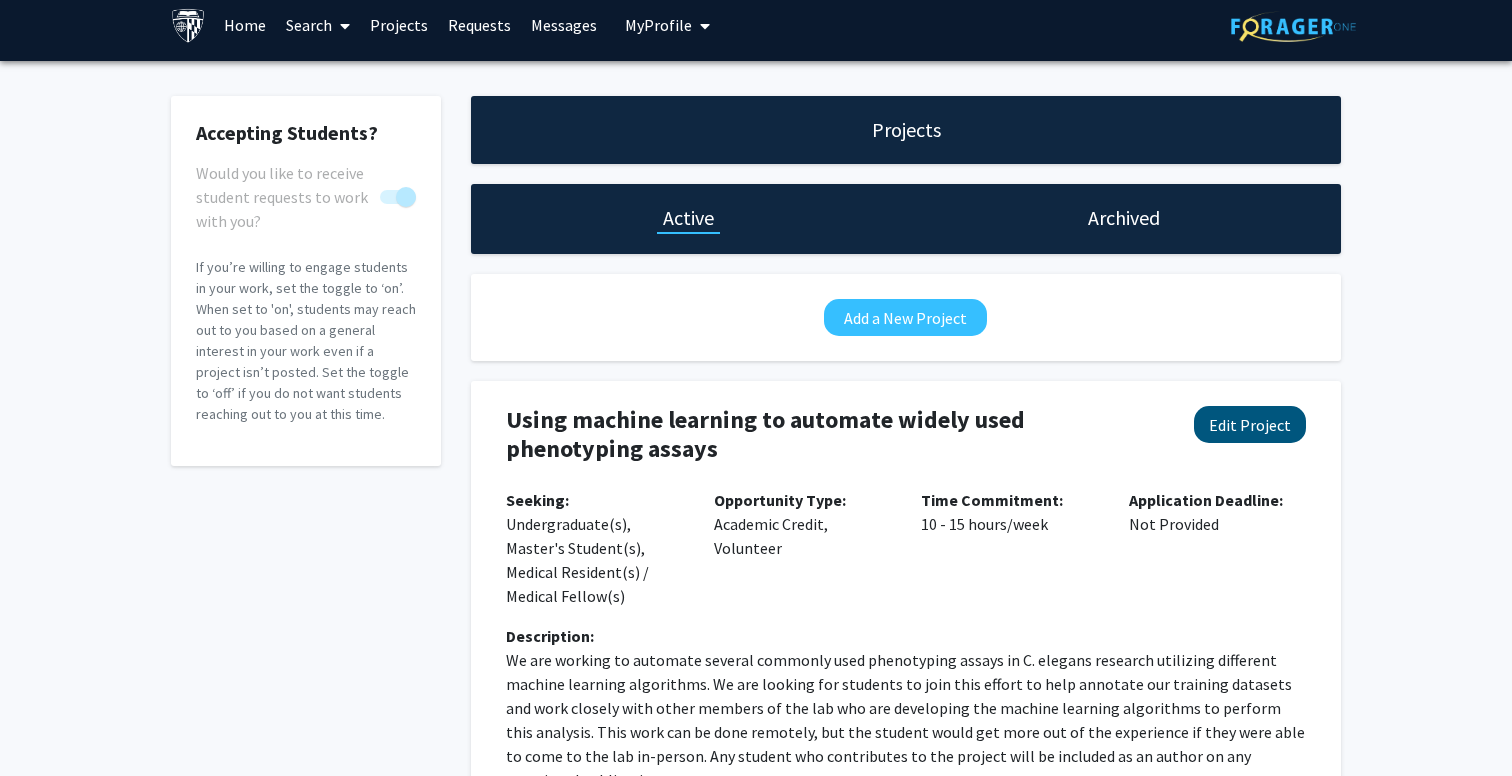 select on "10 - 15" 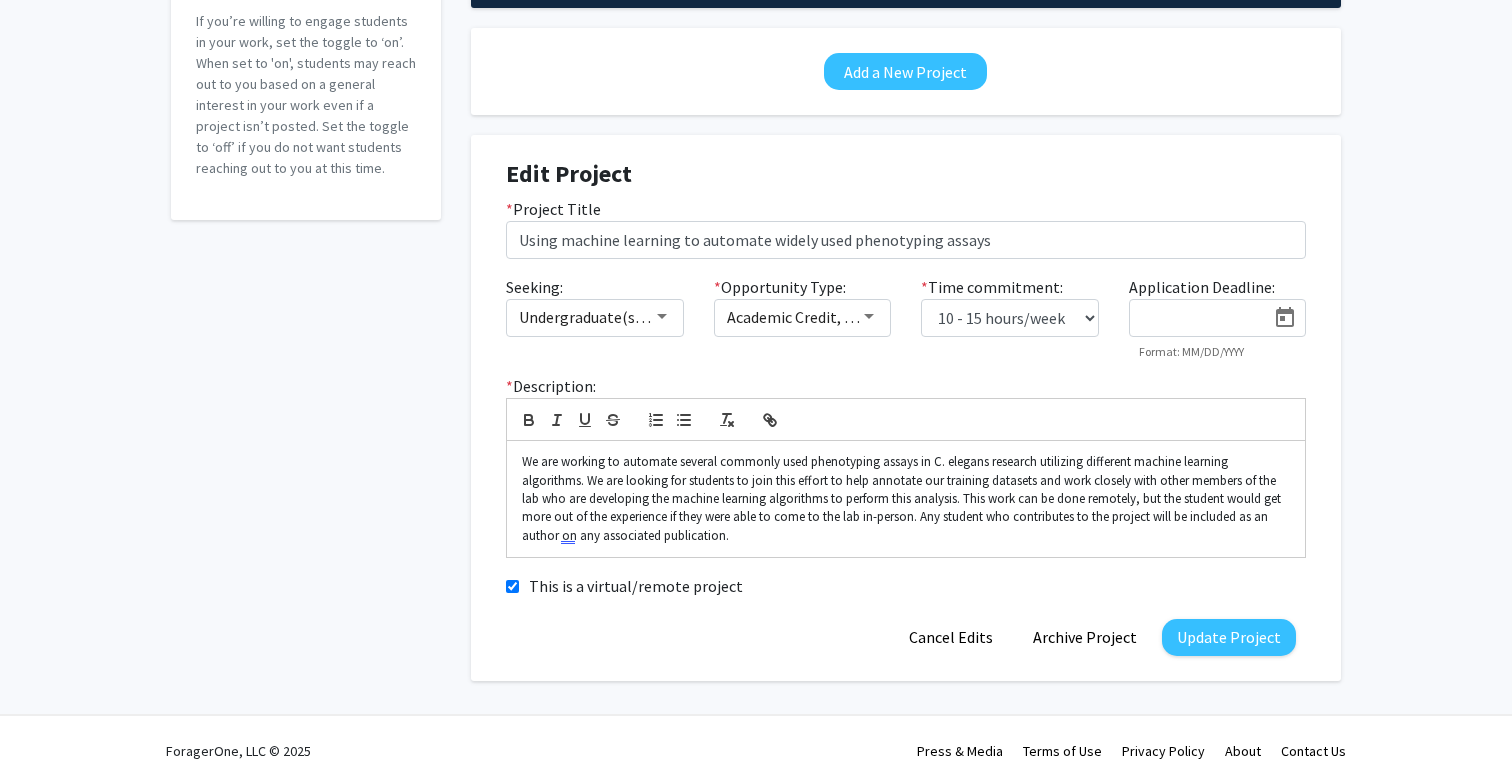 scroll, scrollTop: 268, scrollLeft: 0, axis: vertical 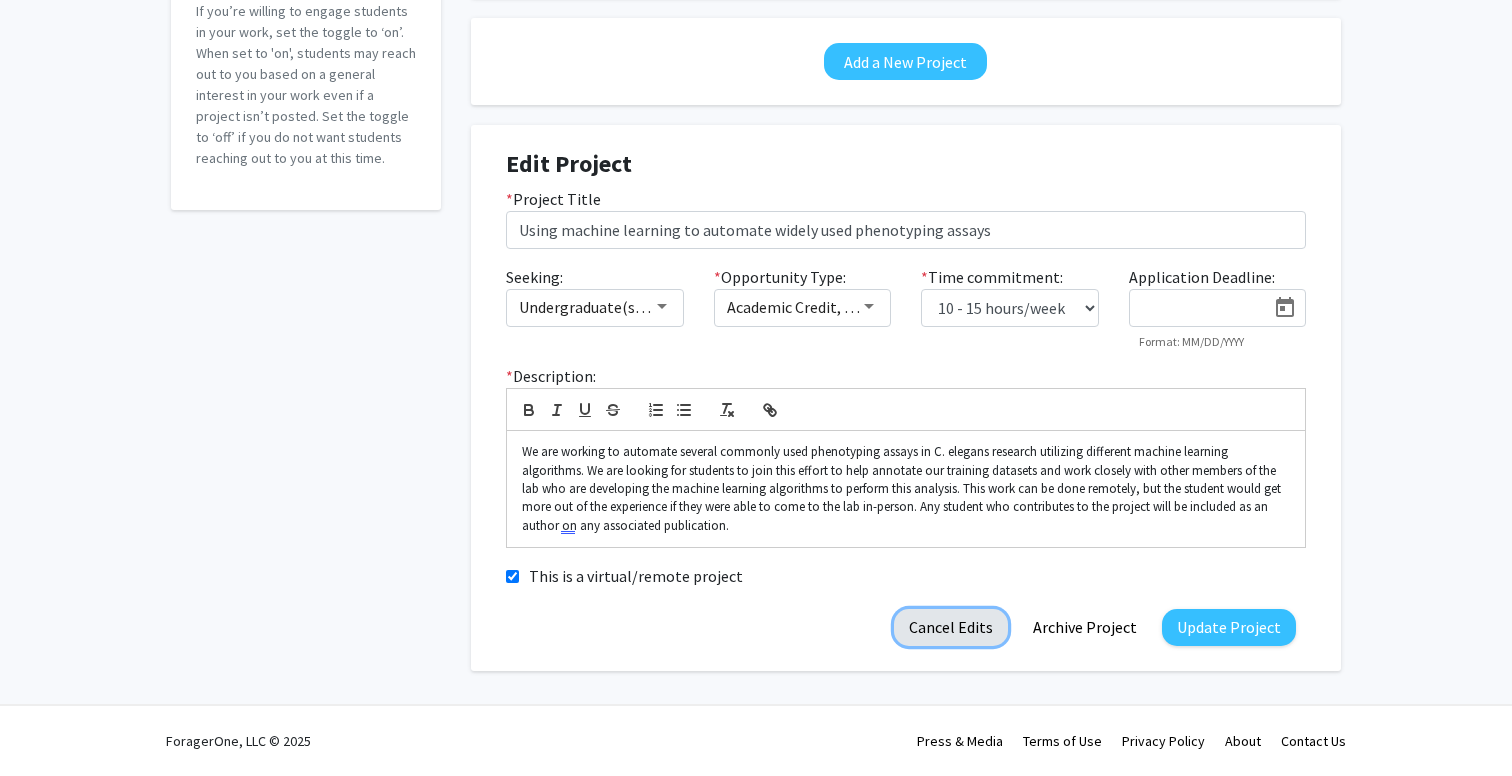click on "Cancel Edits" 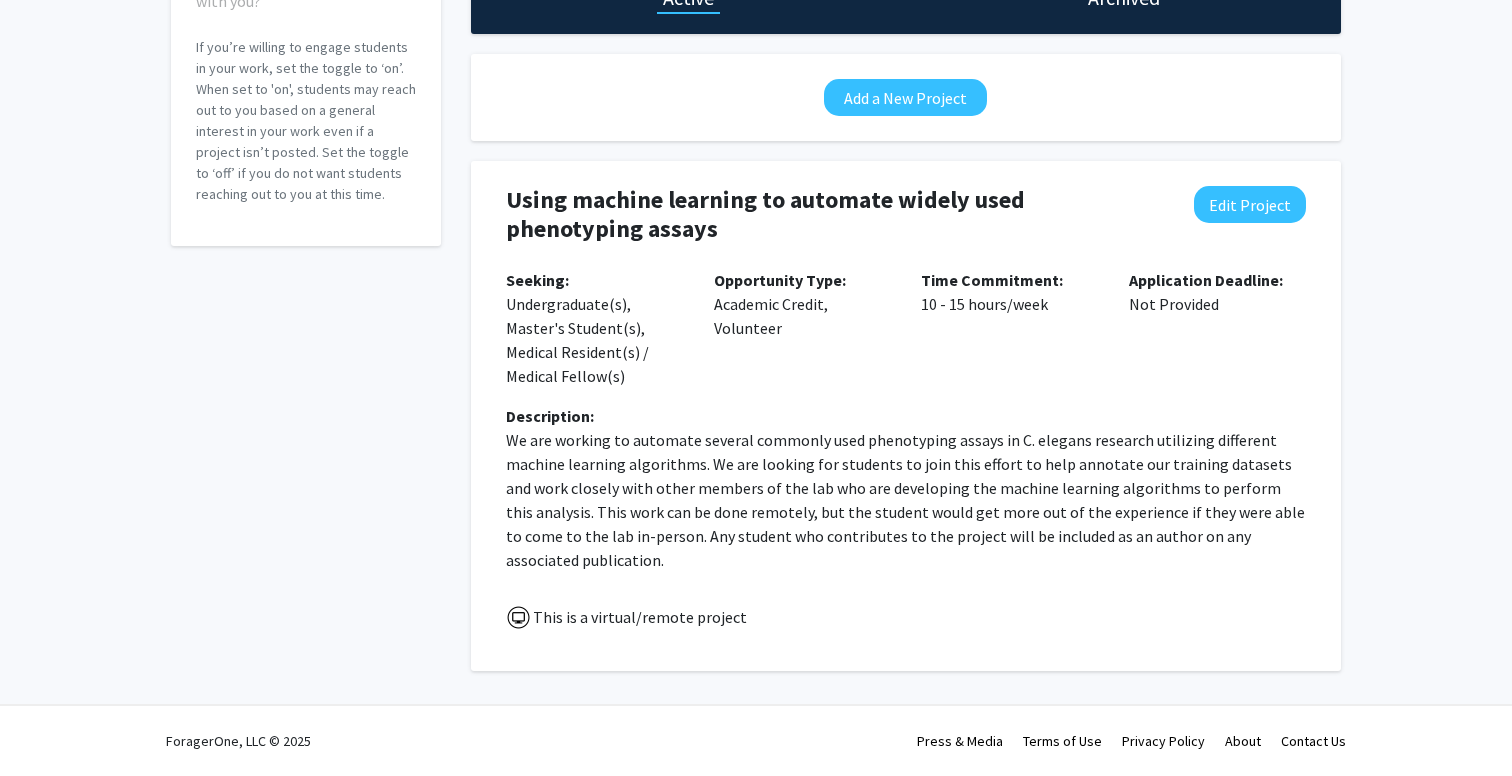 scroll, scrollTop: 0, scrollLeft: 0, axis: both 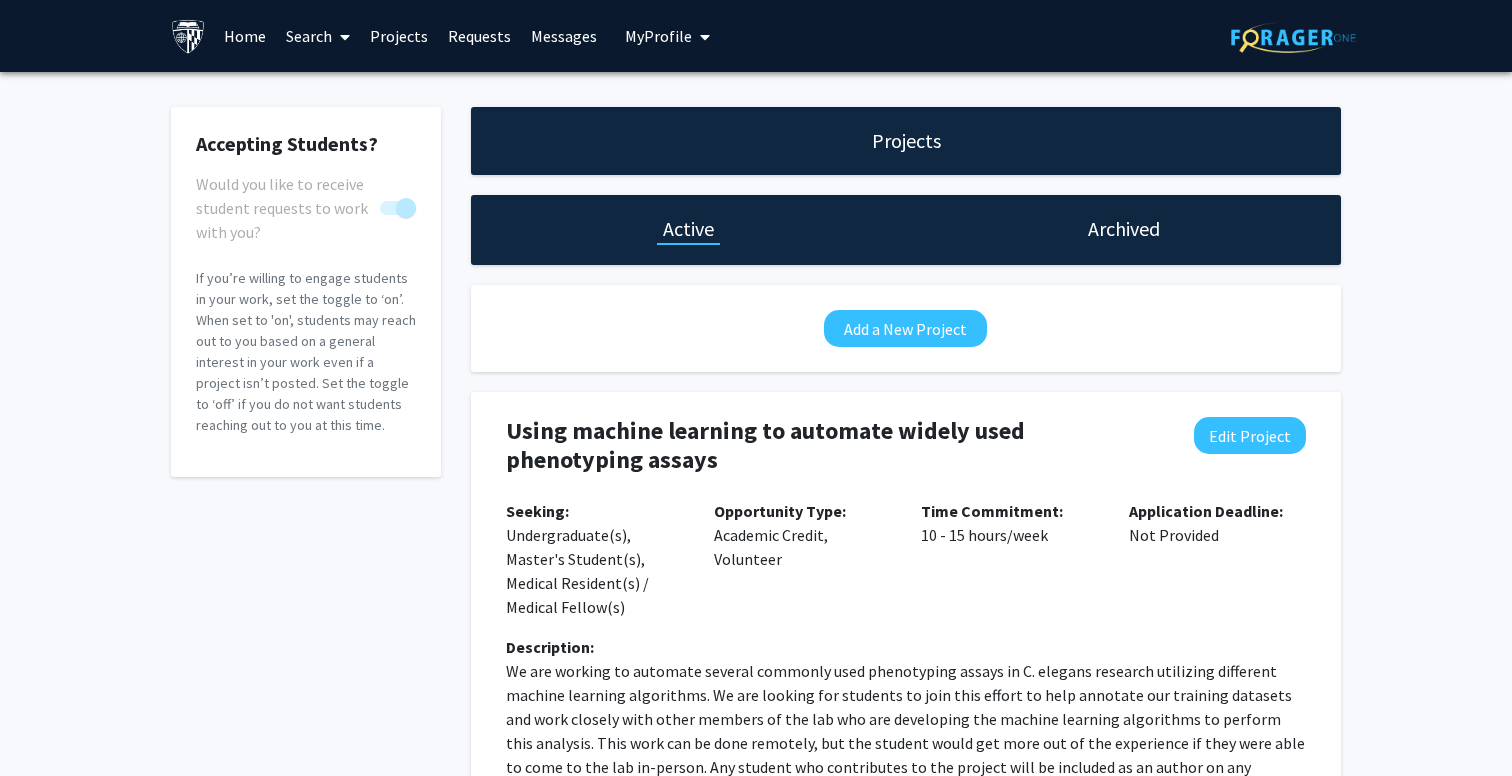 click on "Requests" at bounding box center (479, 36) 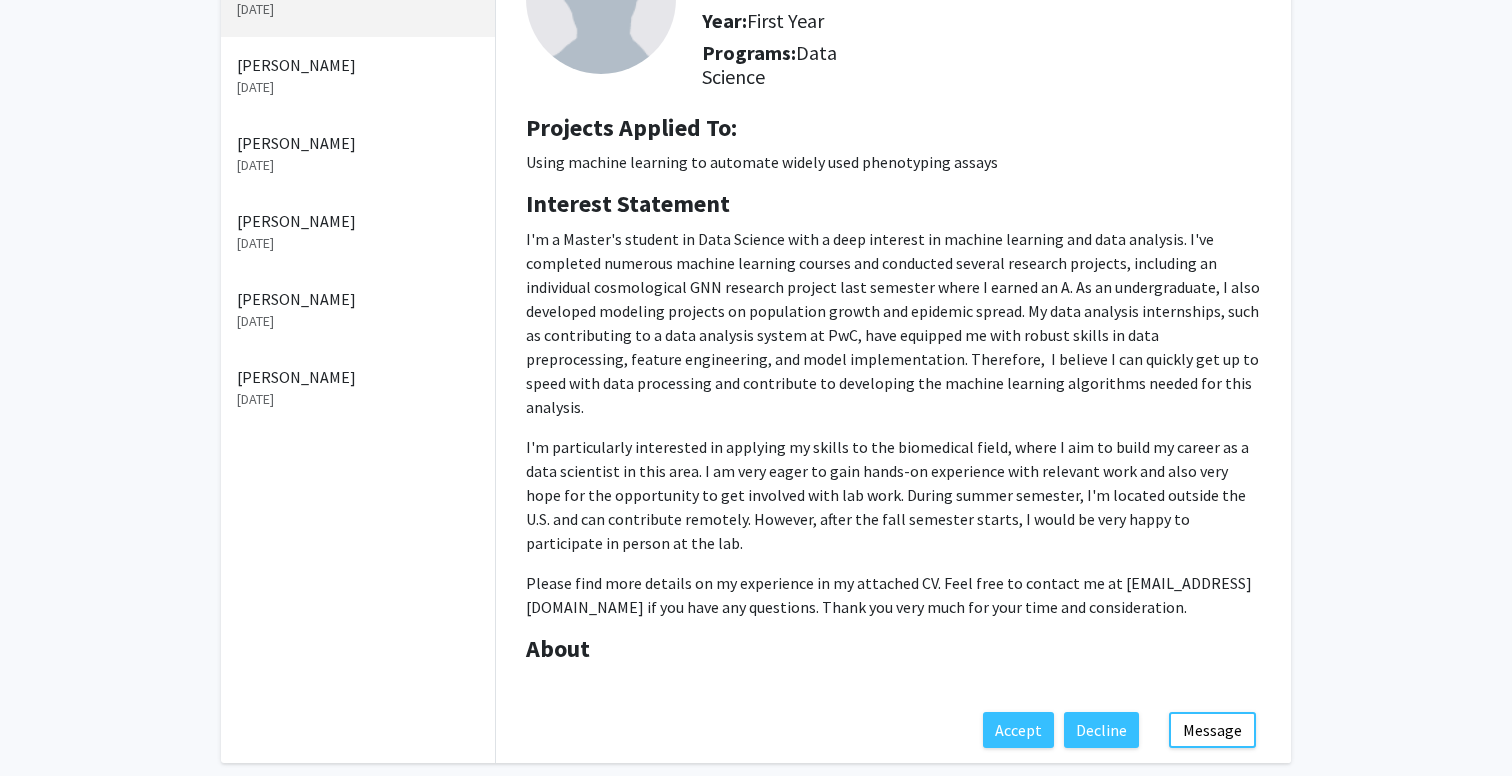 scroll, scrollTop: 271, scrollLeft: 0, axis: vertical 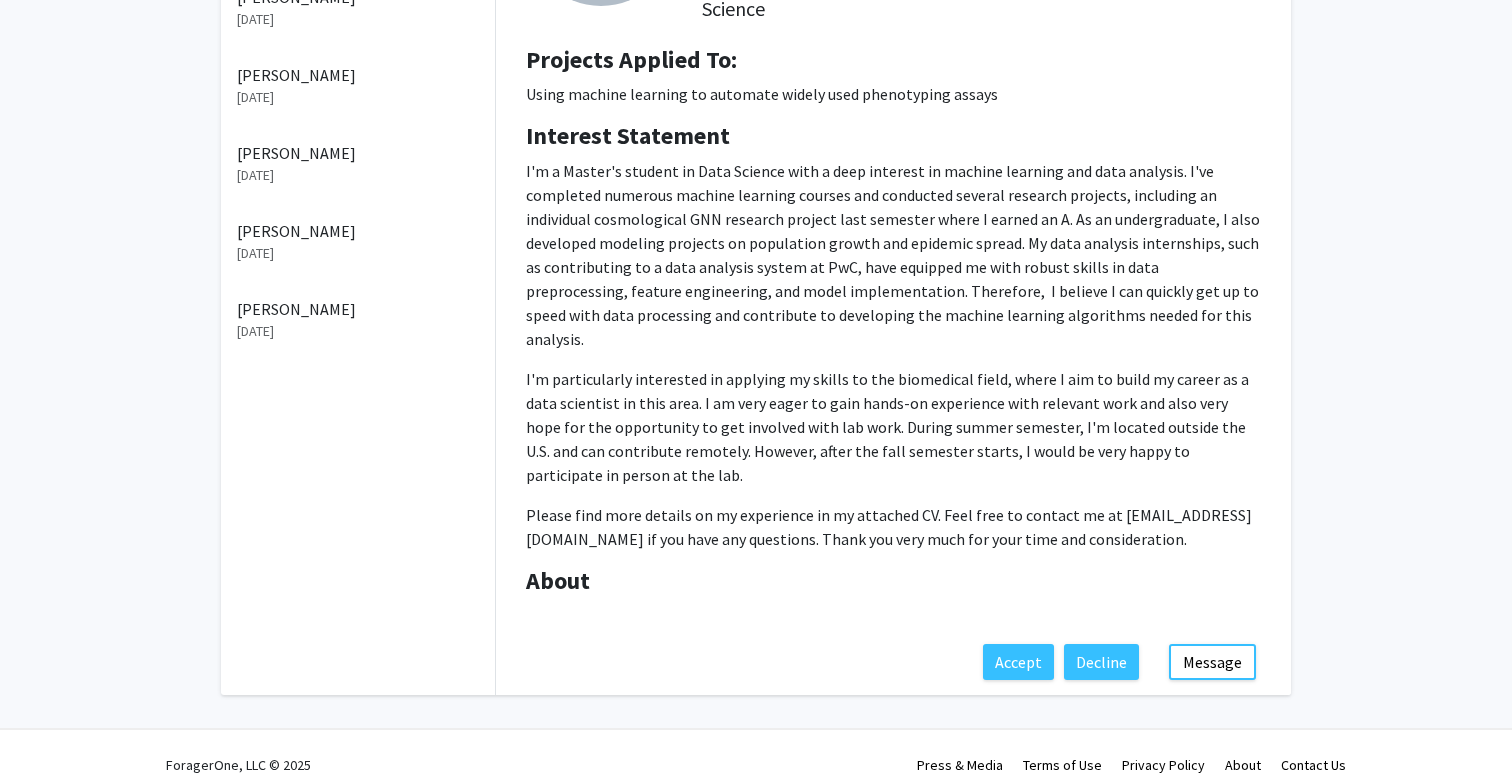 click on "[PERSON_NAME]" 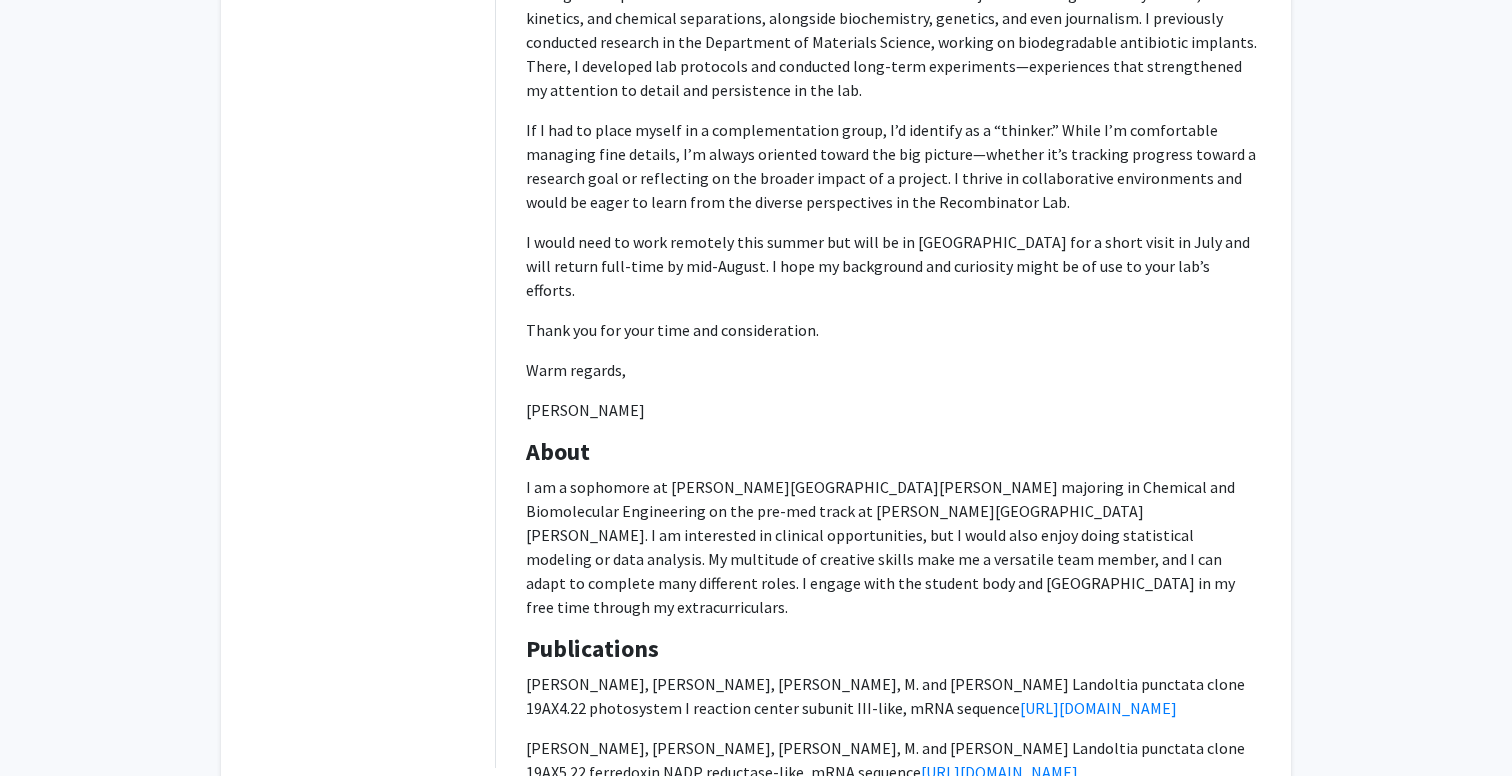 scroll, scrollTop: 1173, scrollLeft: 0, axis: vertical 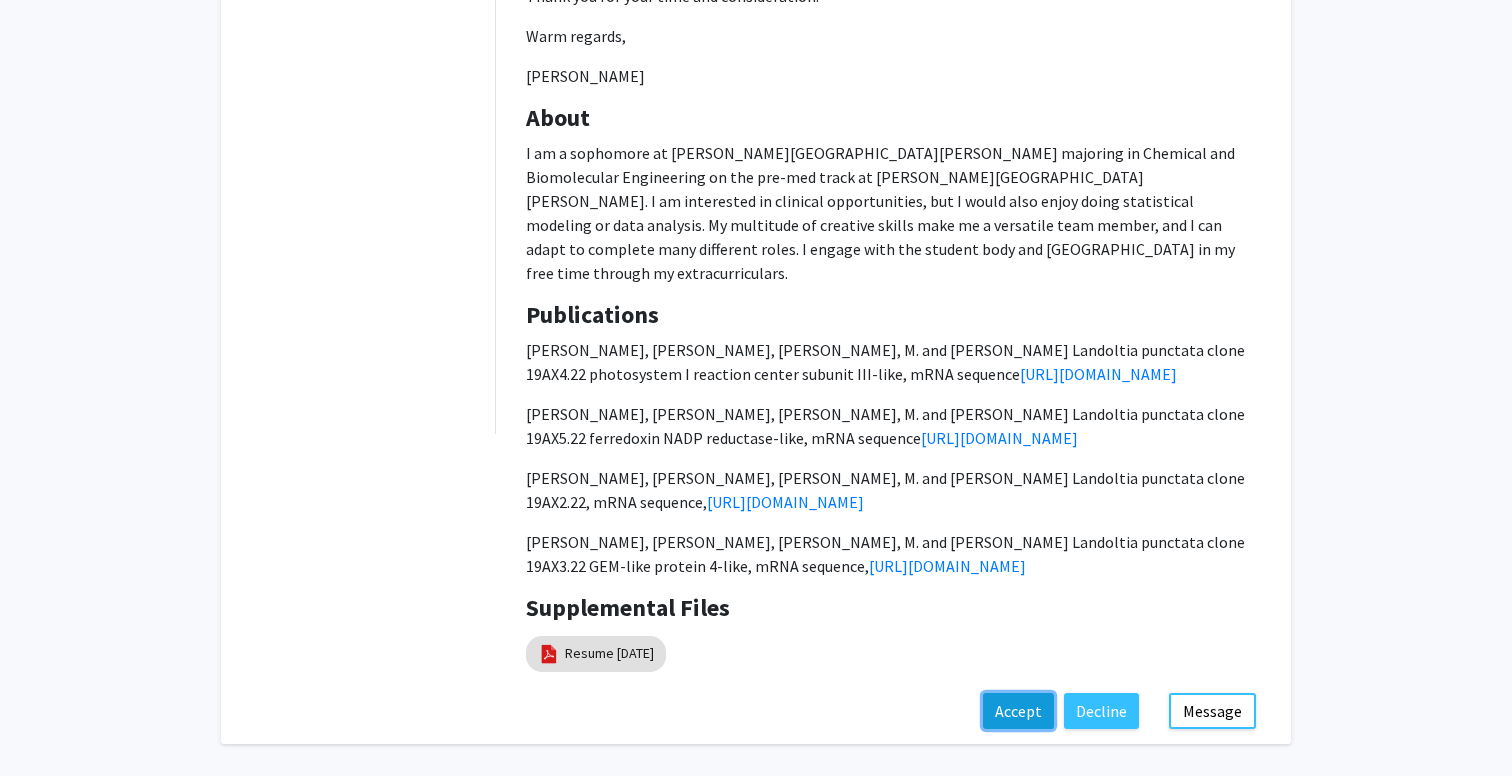 click on "Accept" at bounding box center [1018, 711] 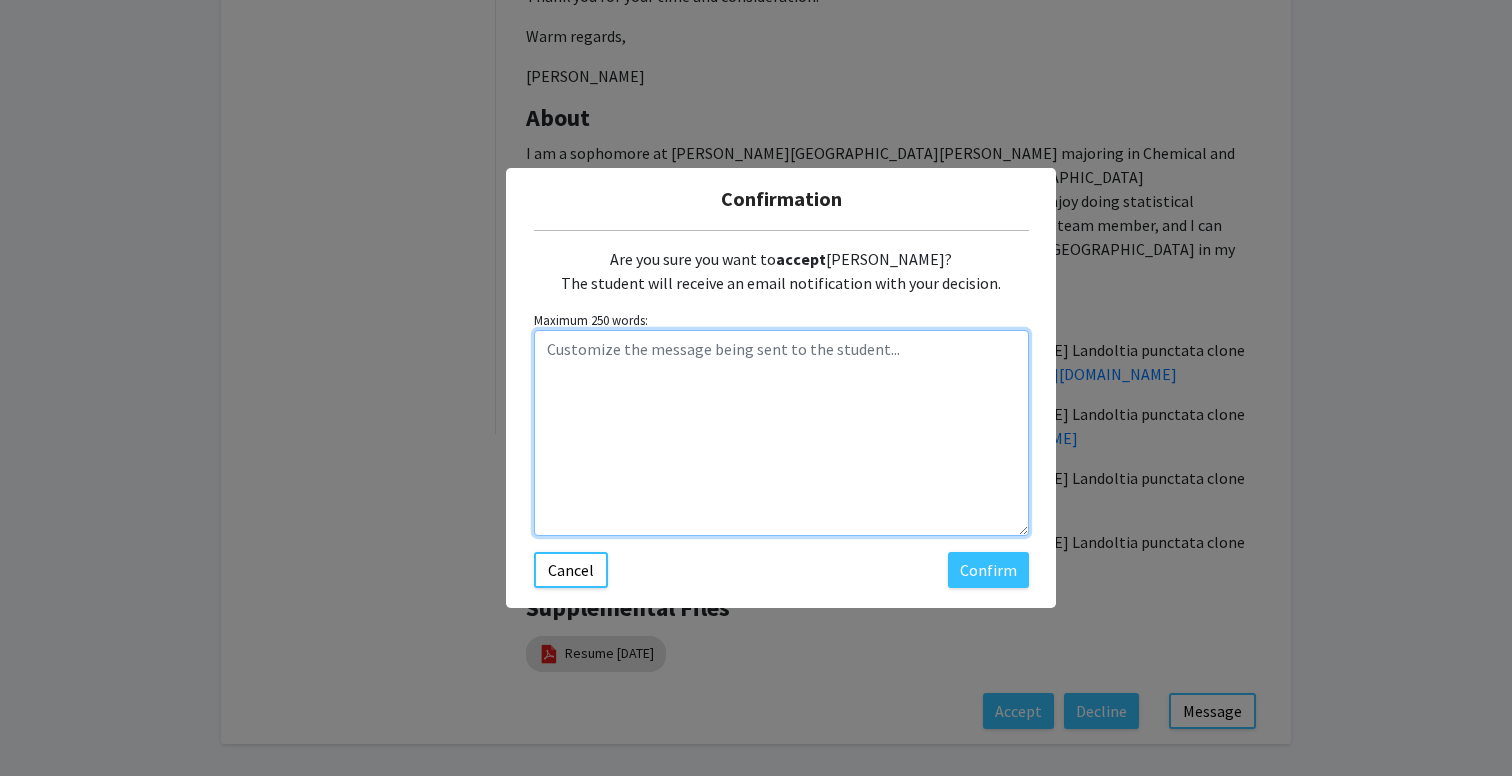 click at bounding box center [781, 433] 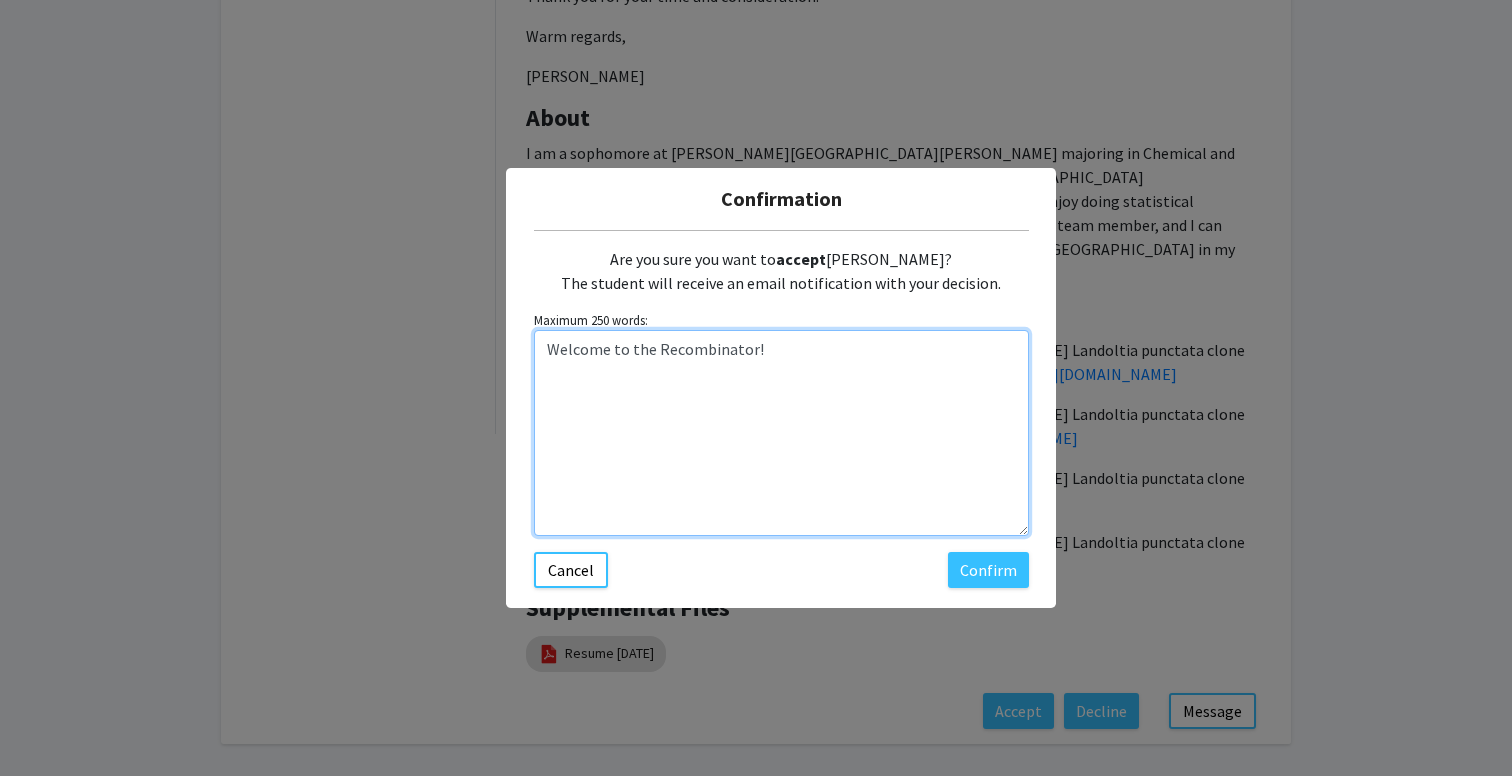 drag, startPoint x: 792, startPoint y: 373, endPoint x: 441, endPoint y: 345, distance: 352.11505 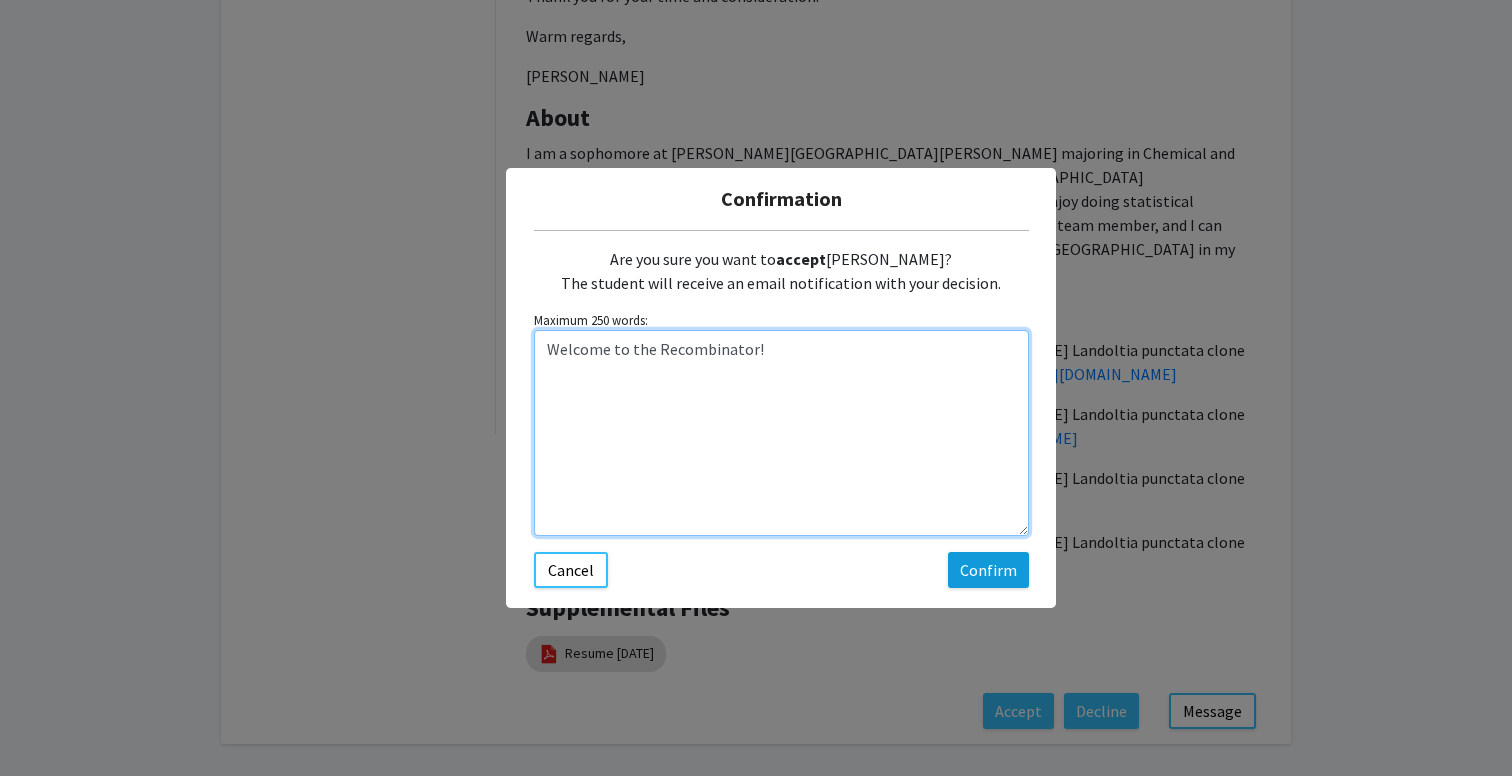 type on "Welcome to the Recombinator!" 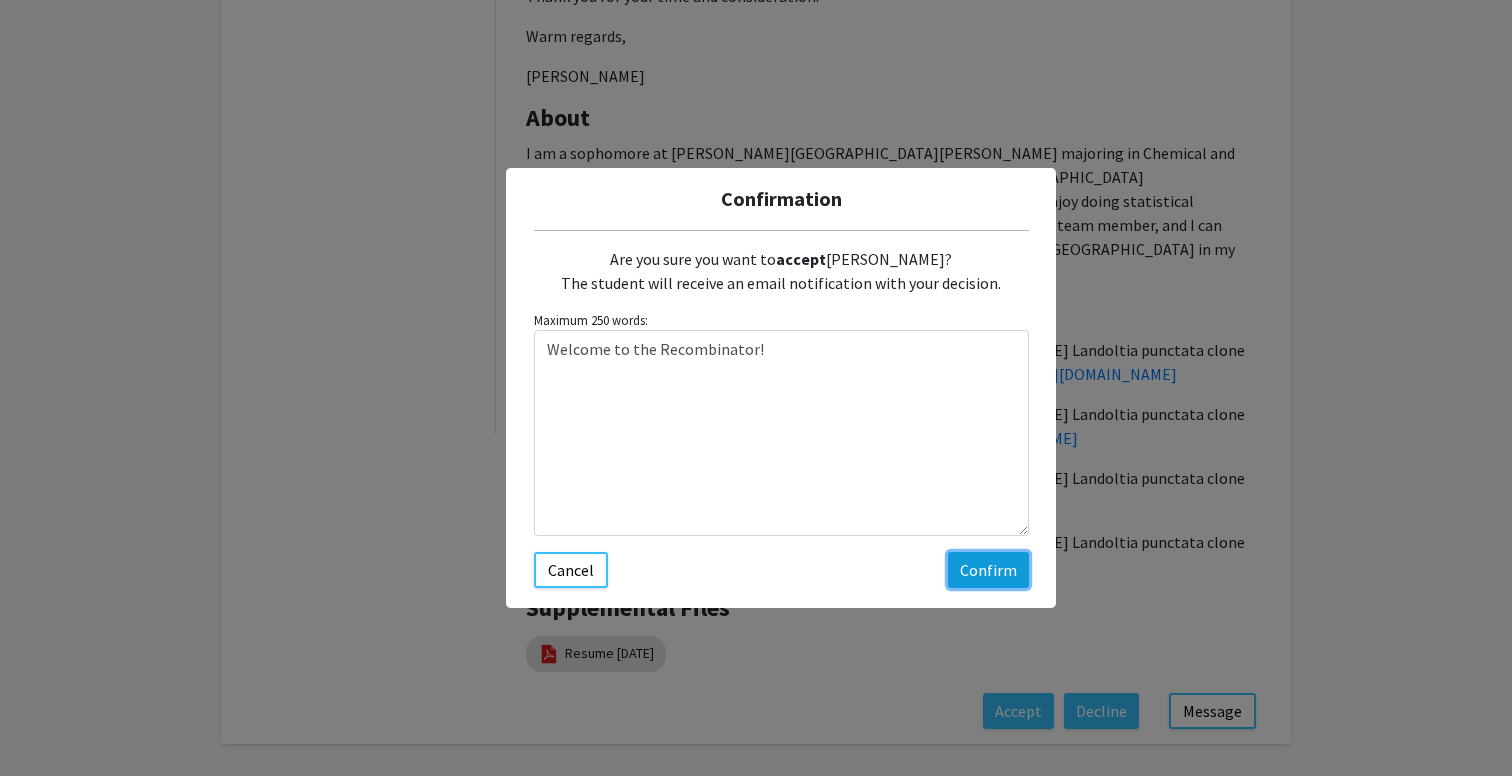 click on "Confirm" at bounding box center (988, 570) 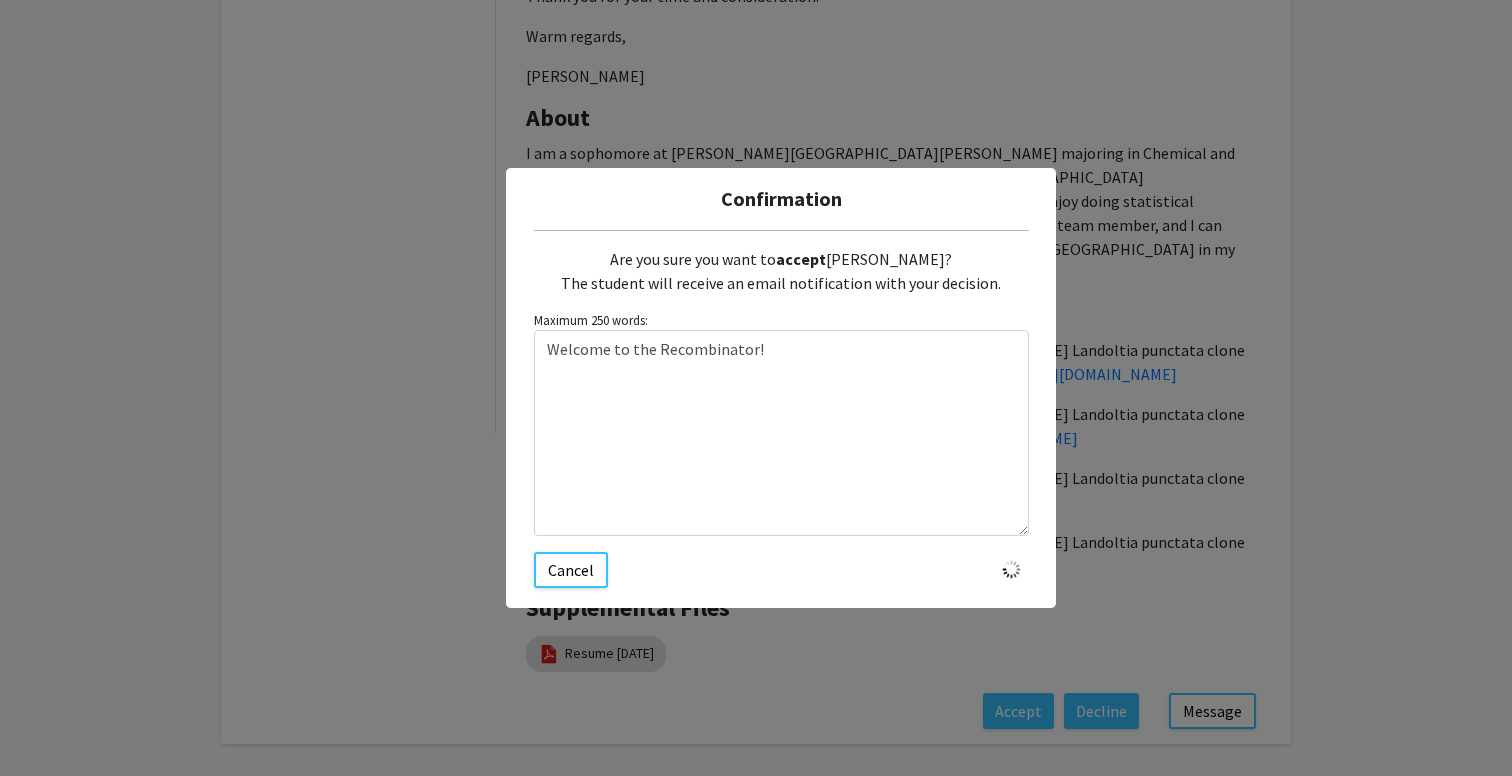 type 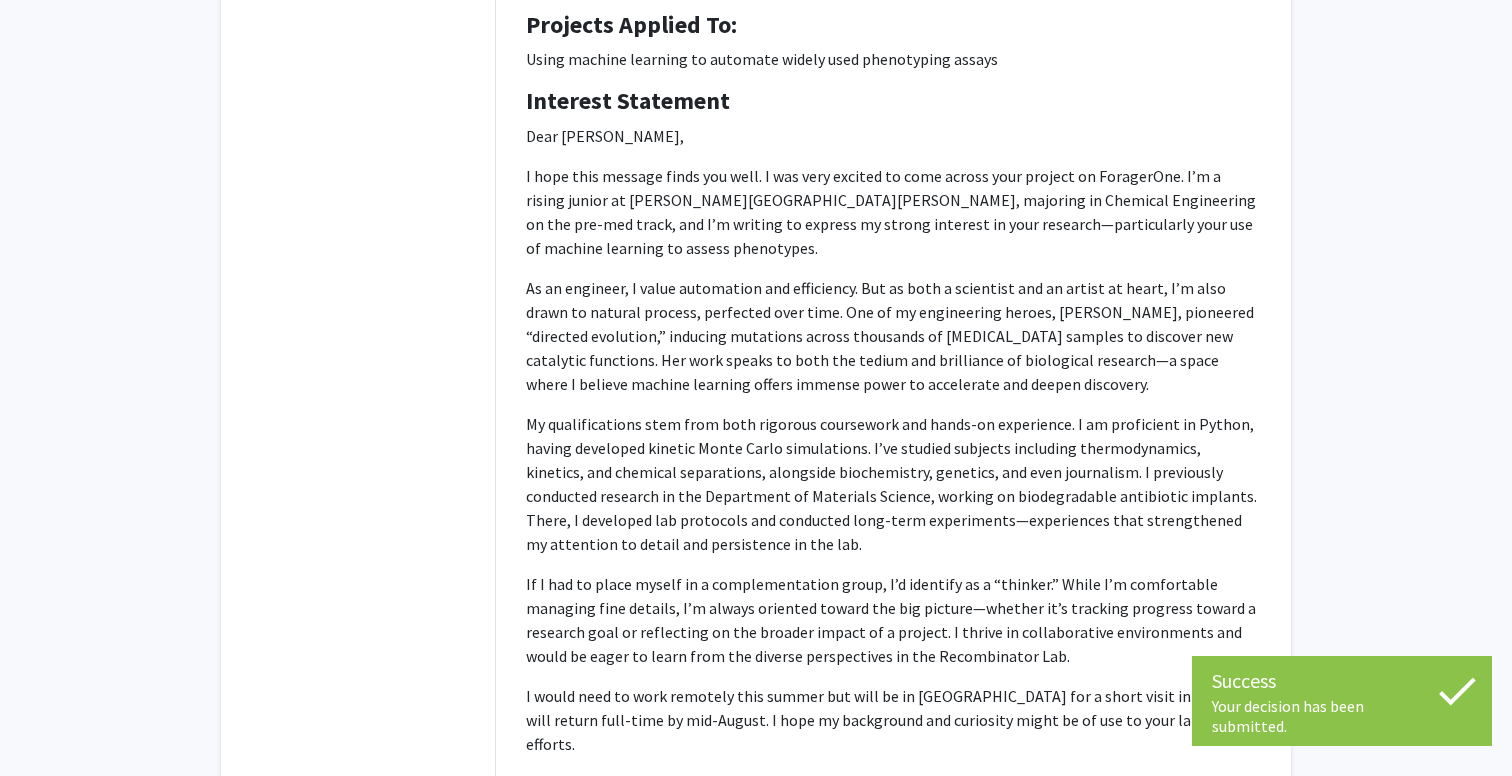 scroll, scrollTop: 0, scrollLeft: 0, axis: both 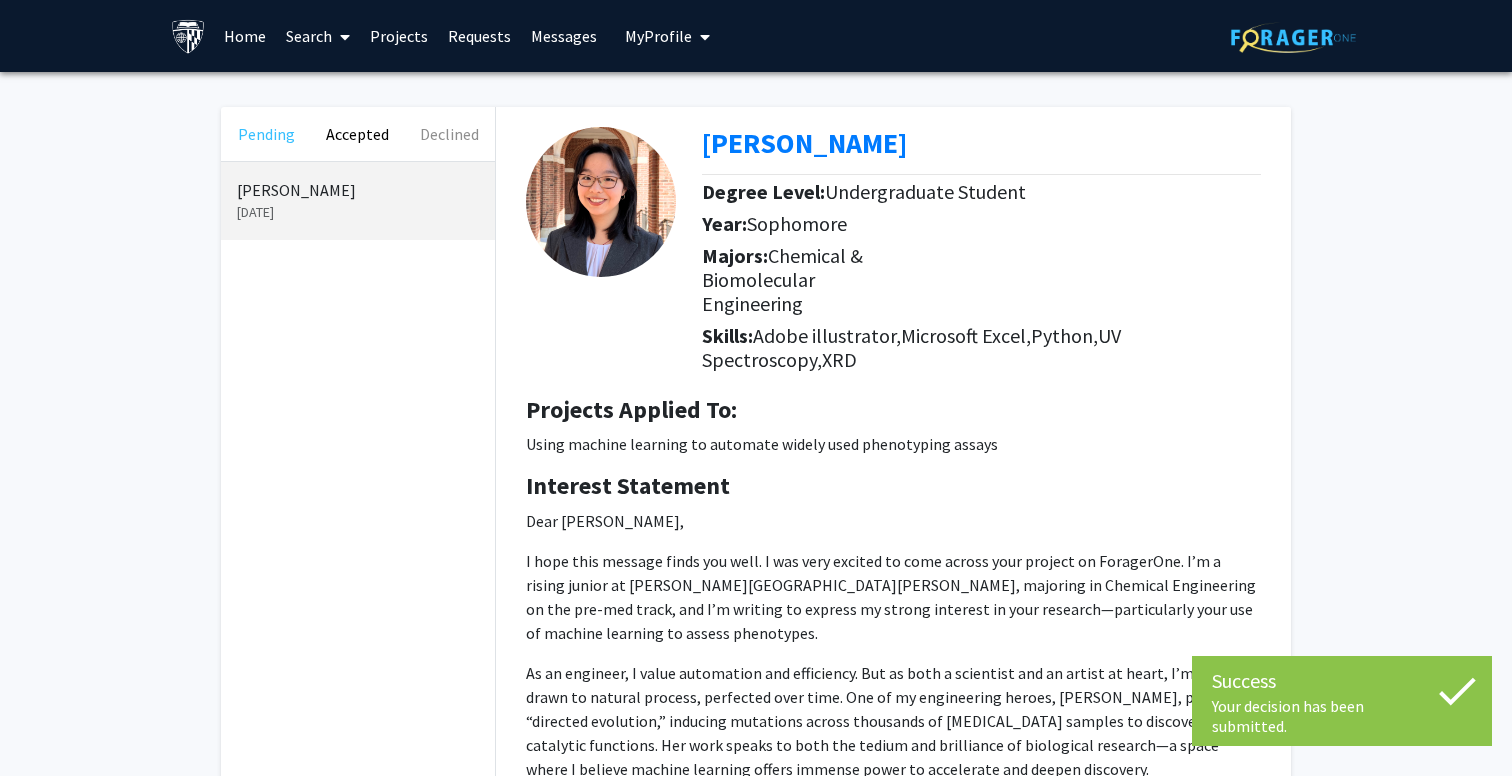 click on "Pending" at bounding box center (266, 134) 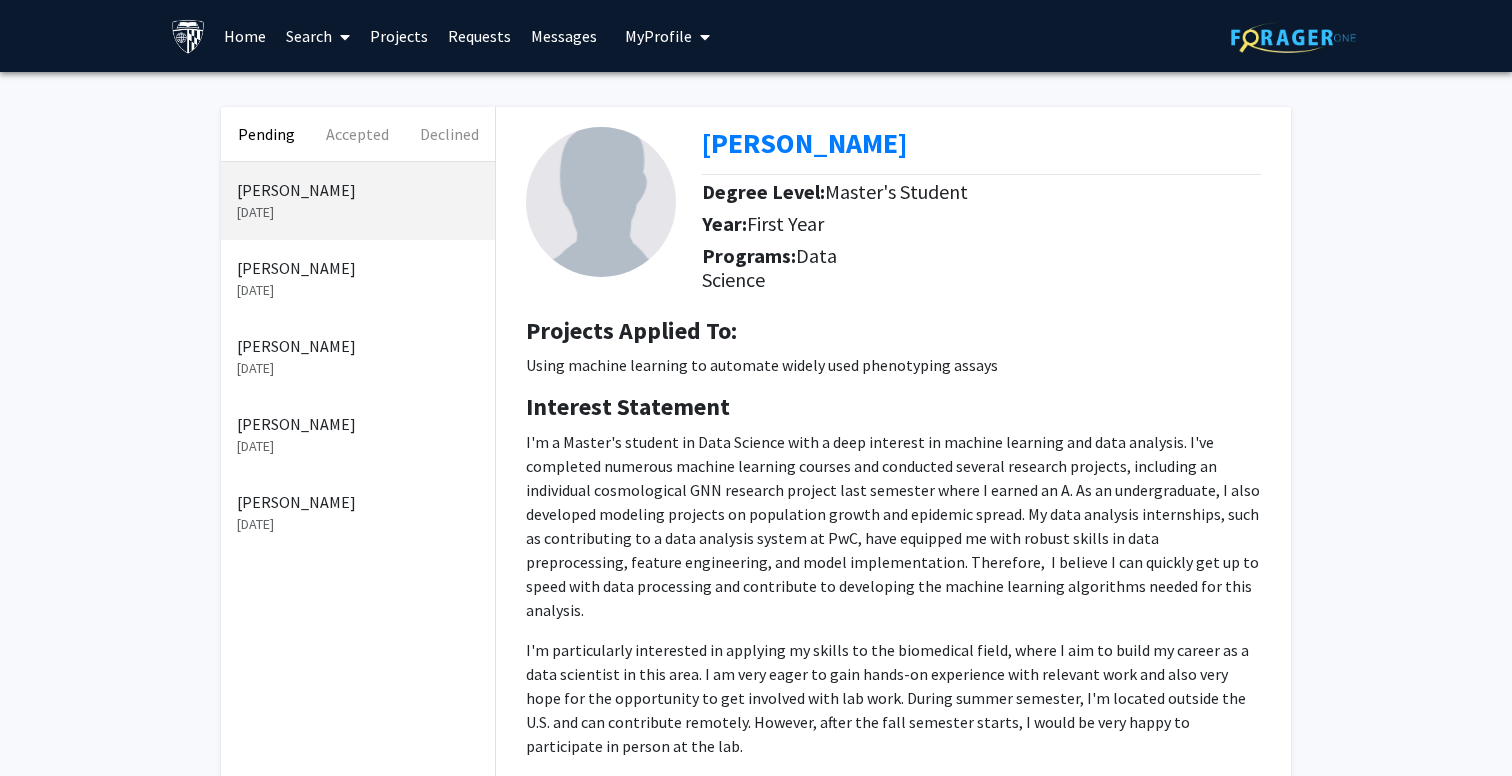 click on "[DATE]" 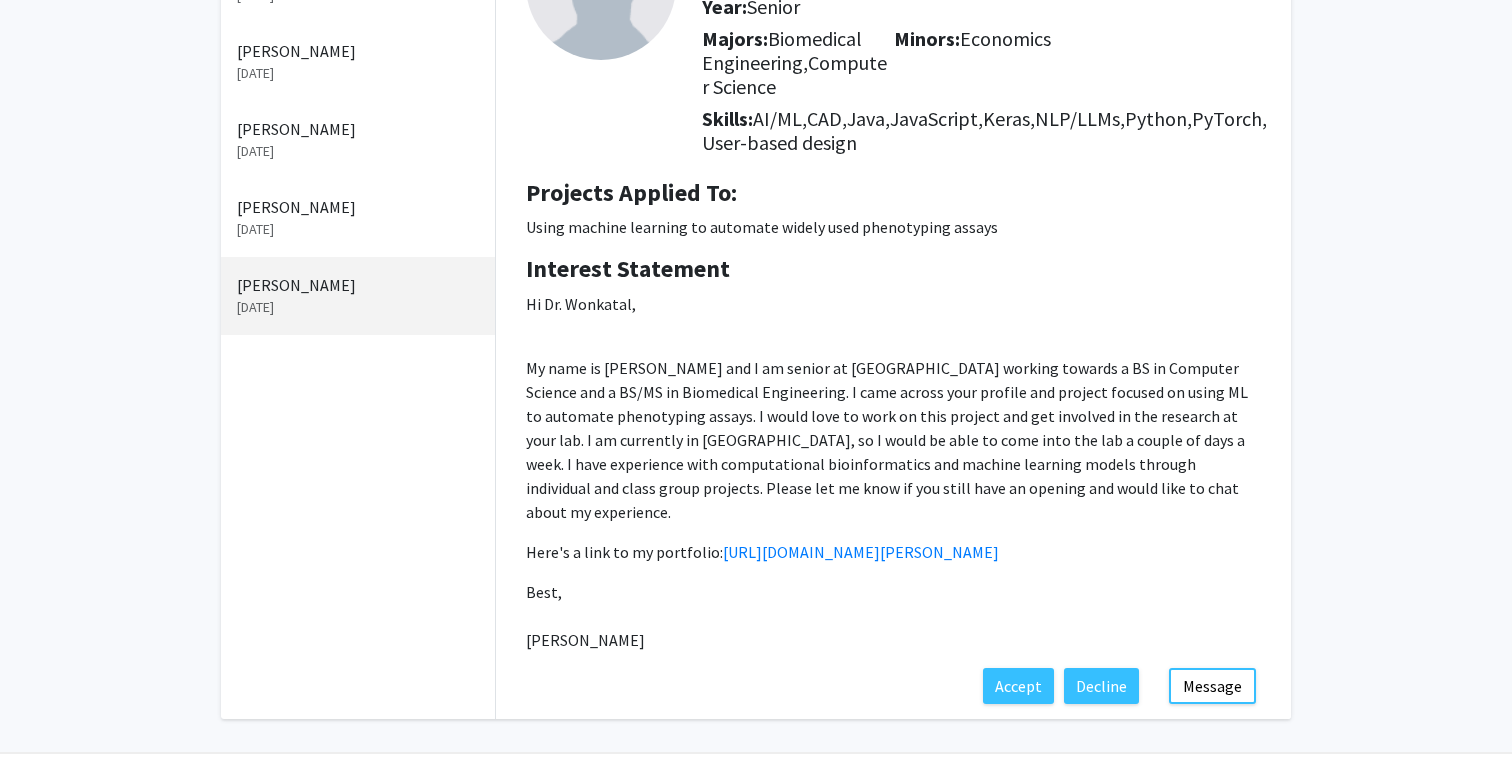 scroll, scrollTop: 218, scrollLeft: 0, axis: vertical 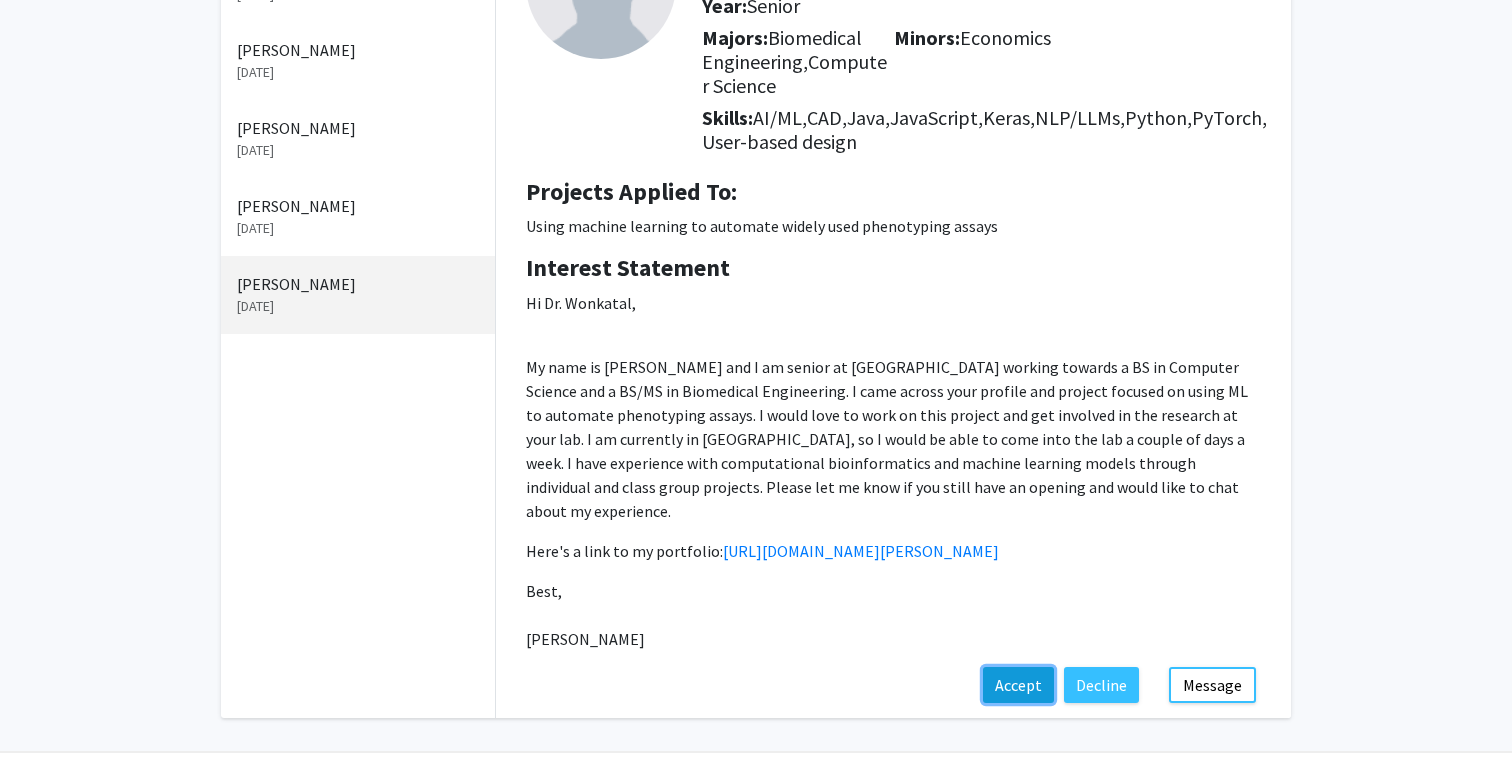 click on "Accept" at bounding box center (1018, 685) 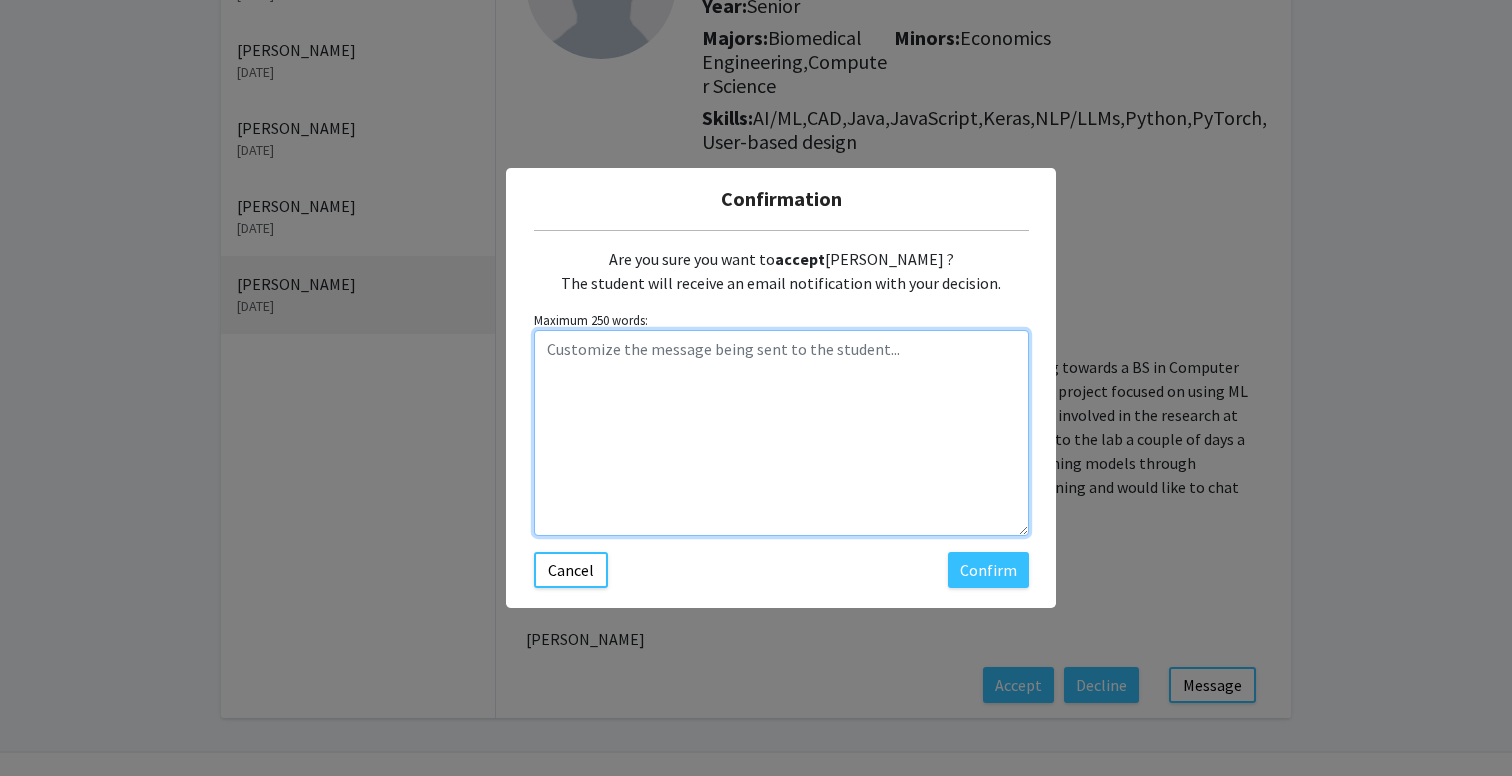 click at bounding box center (781, 433) 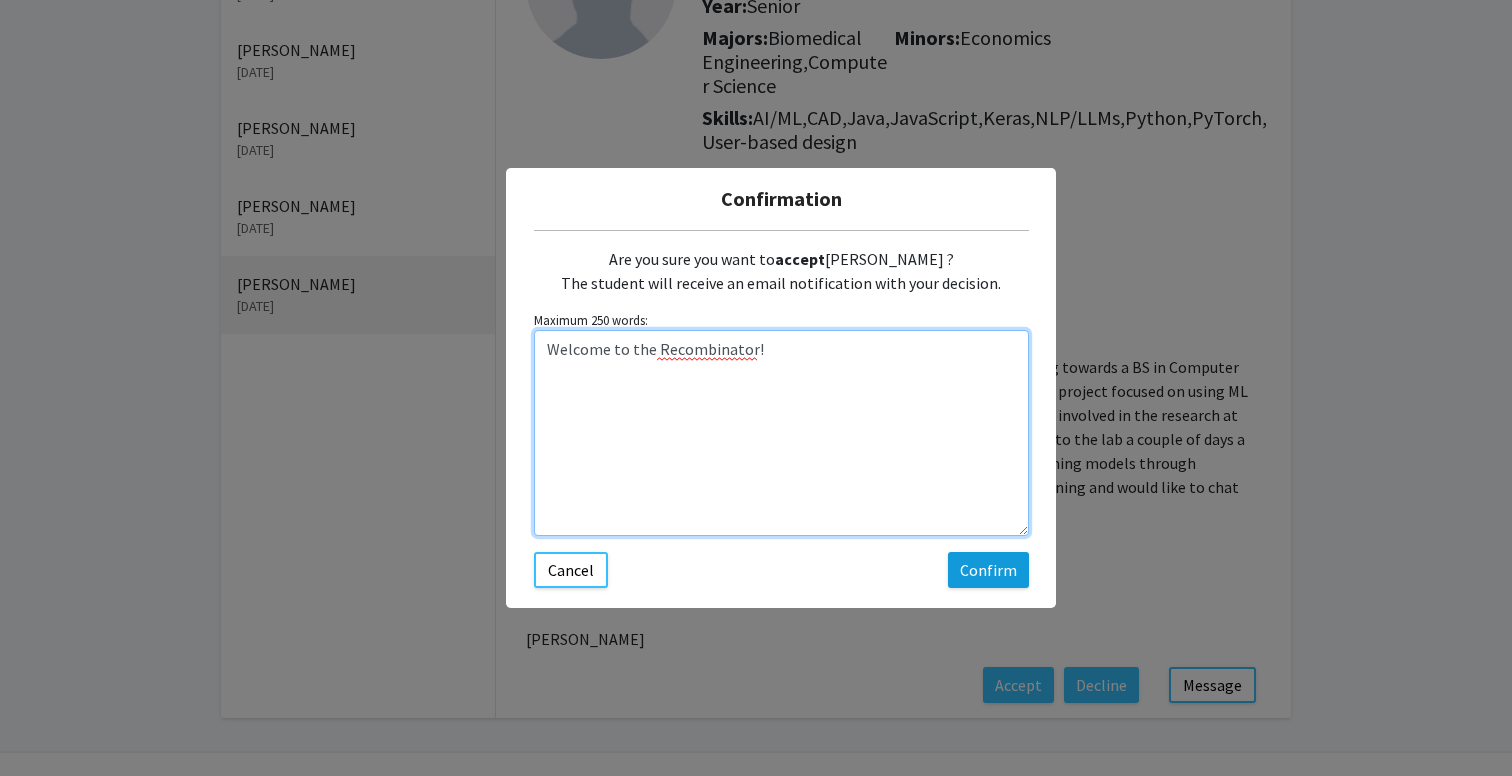 type on "Welcome to the Recombinator!" 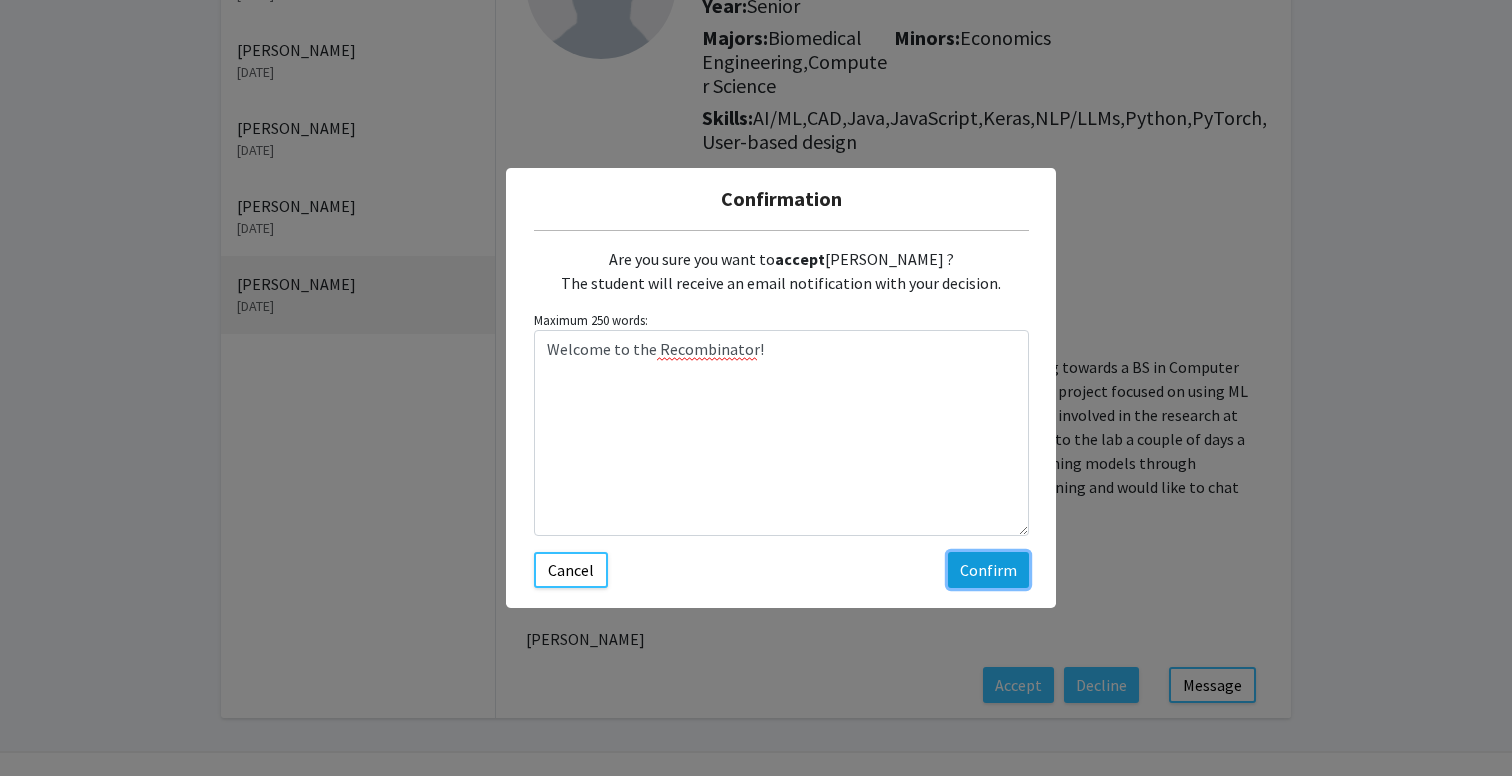 click on "Confirm" at bounding box center (988, 570) 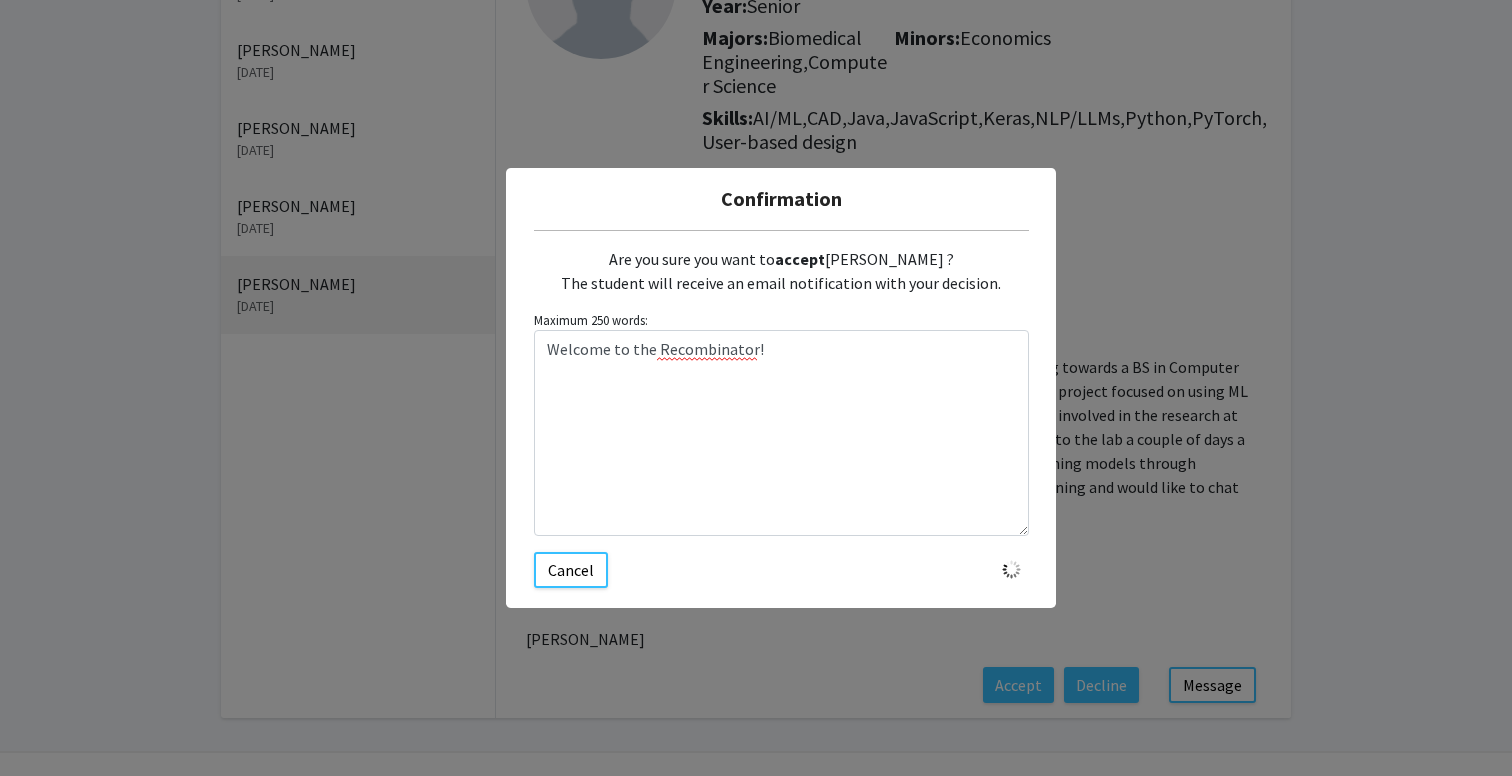 type 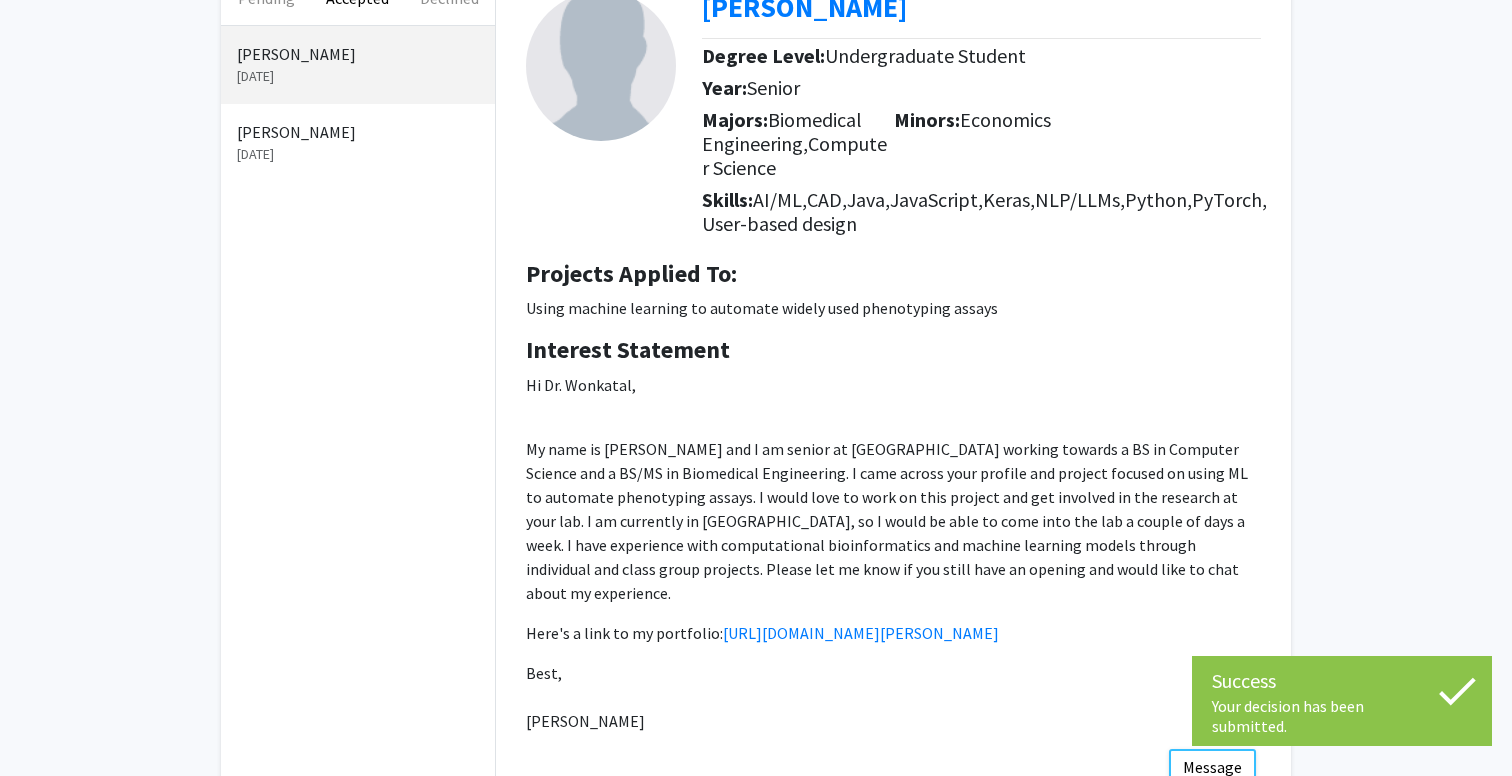 scroll, scrollTop: 0, scrollLeft: 0, axis: both 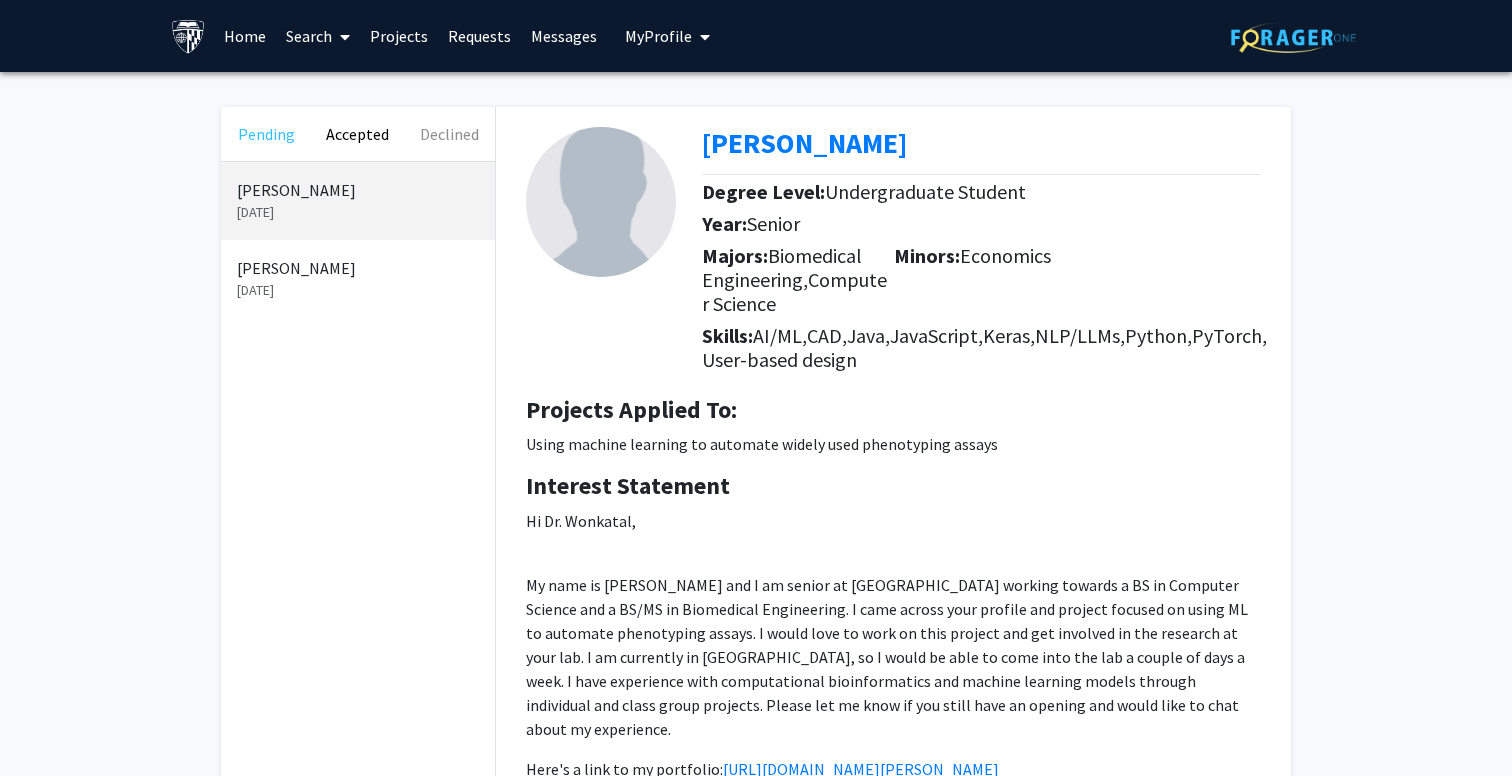 click on "Pending" at bounding box center (266, 134) 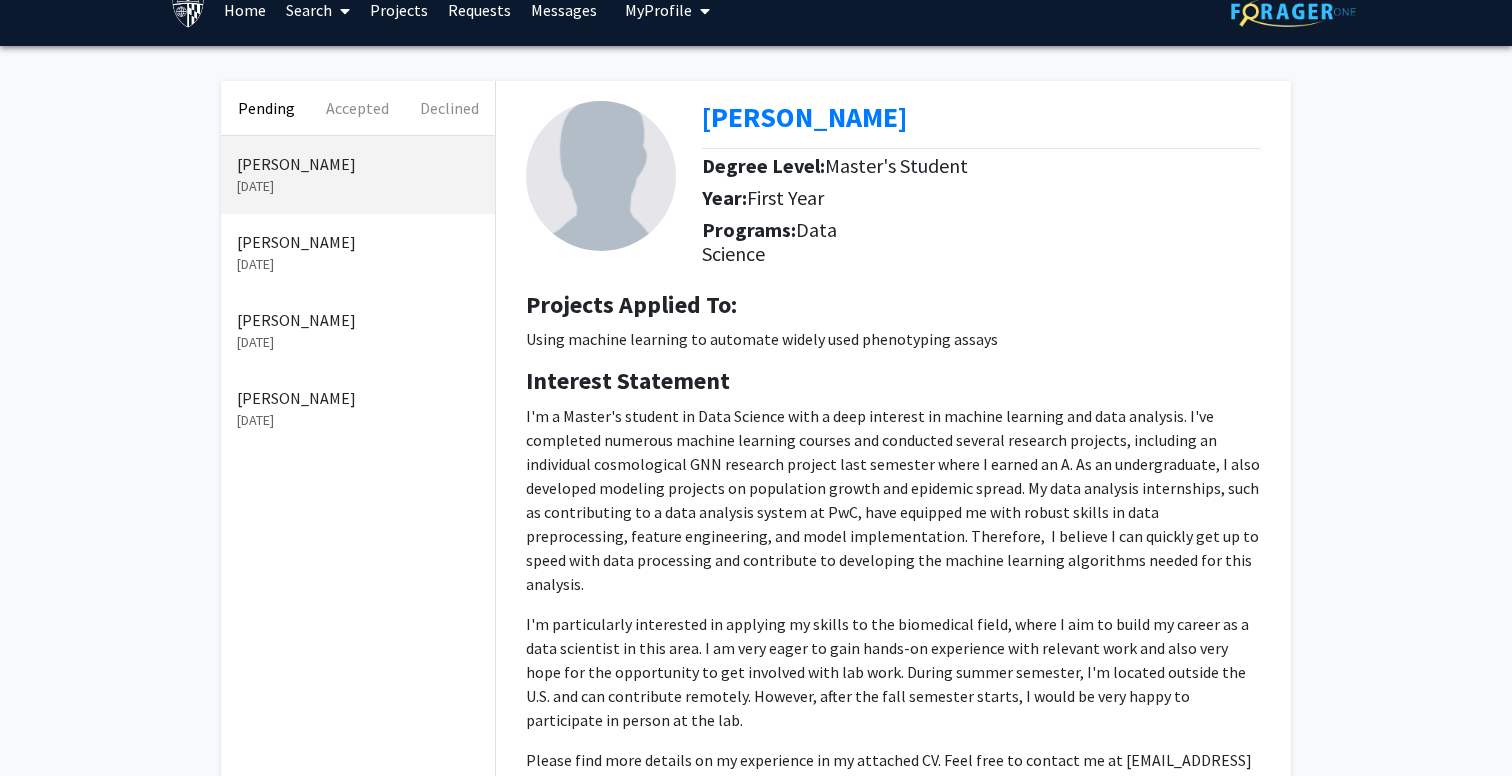 scroll, scrollTop: 0, scrollLeft: 0, axis: both 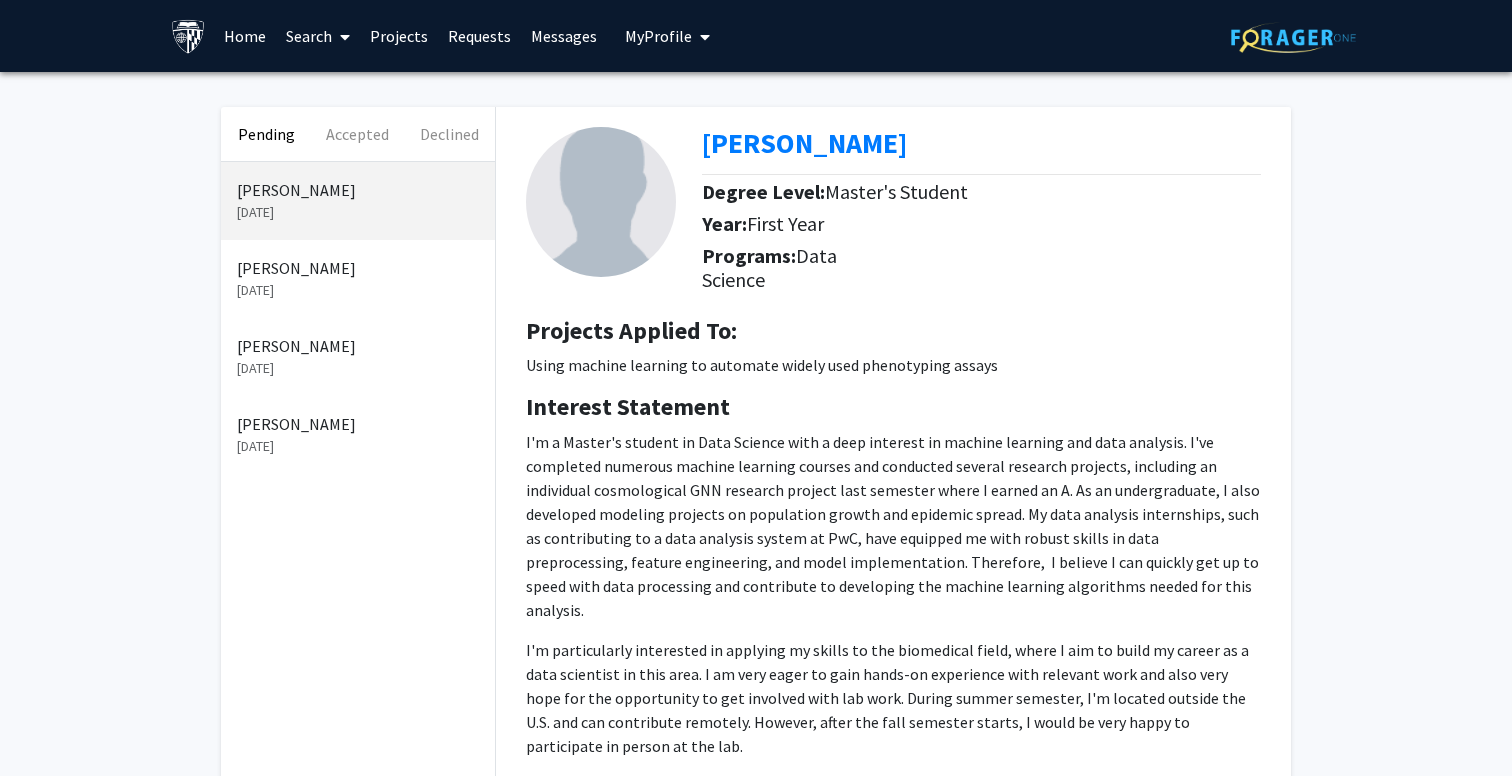 click on "Messages" at bounding box center (564, 36) 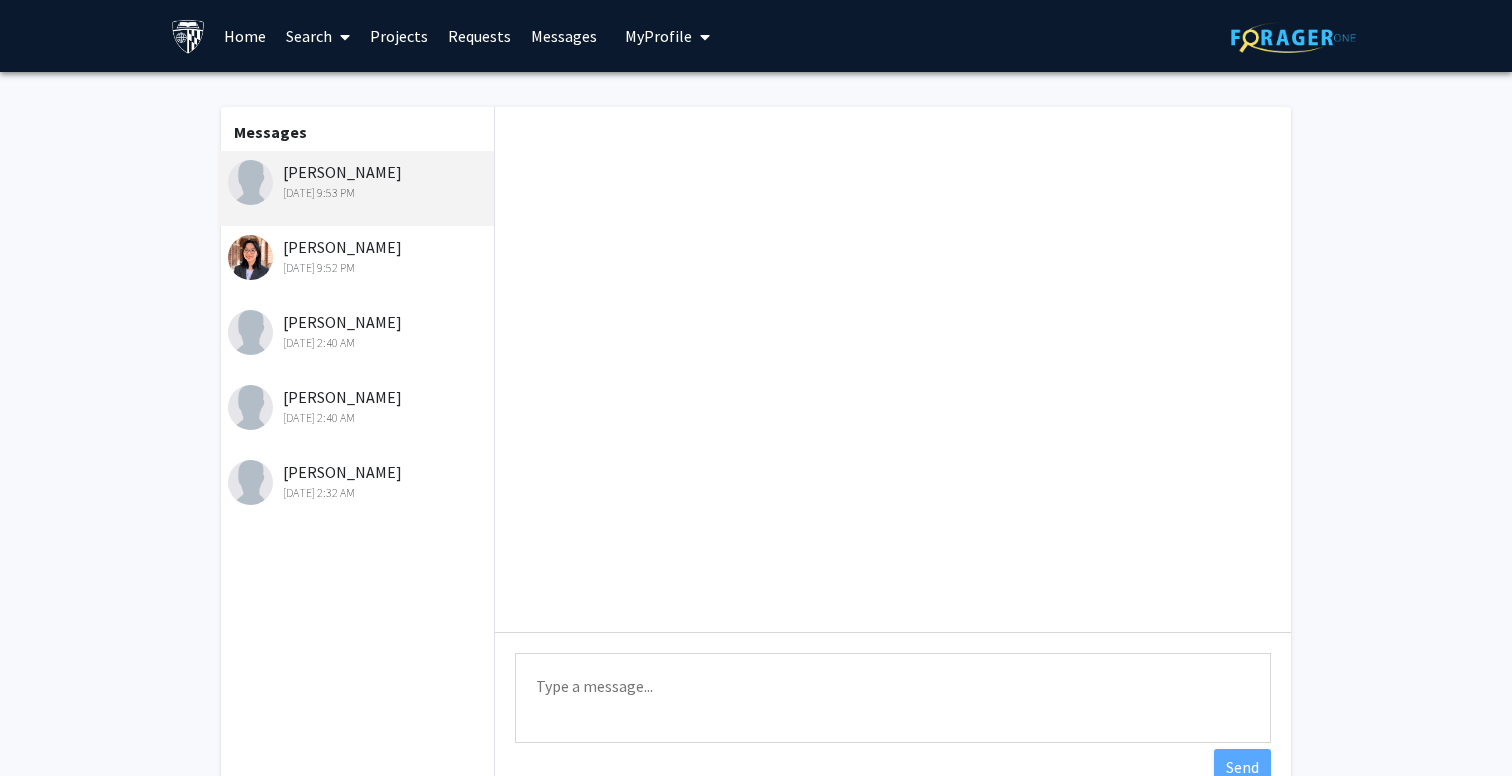 scroll, scrollTop: 659, scrollLeft: 0, axis: vertical 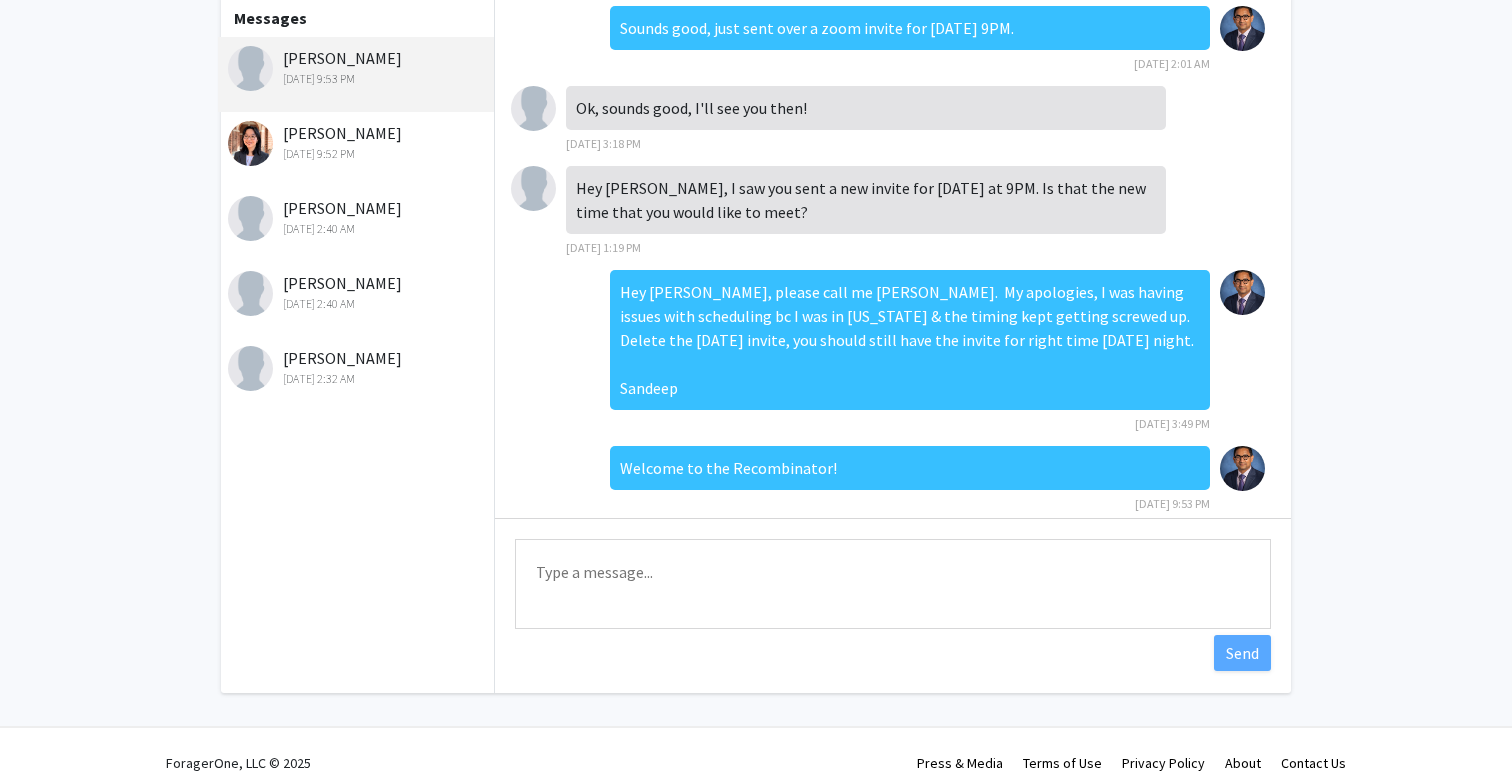 click on "[PERSON_NAME]   [DATE] 9:52 PM" 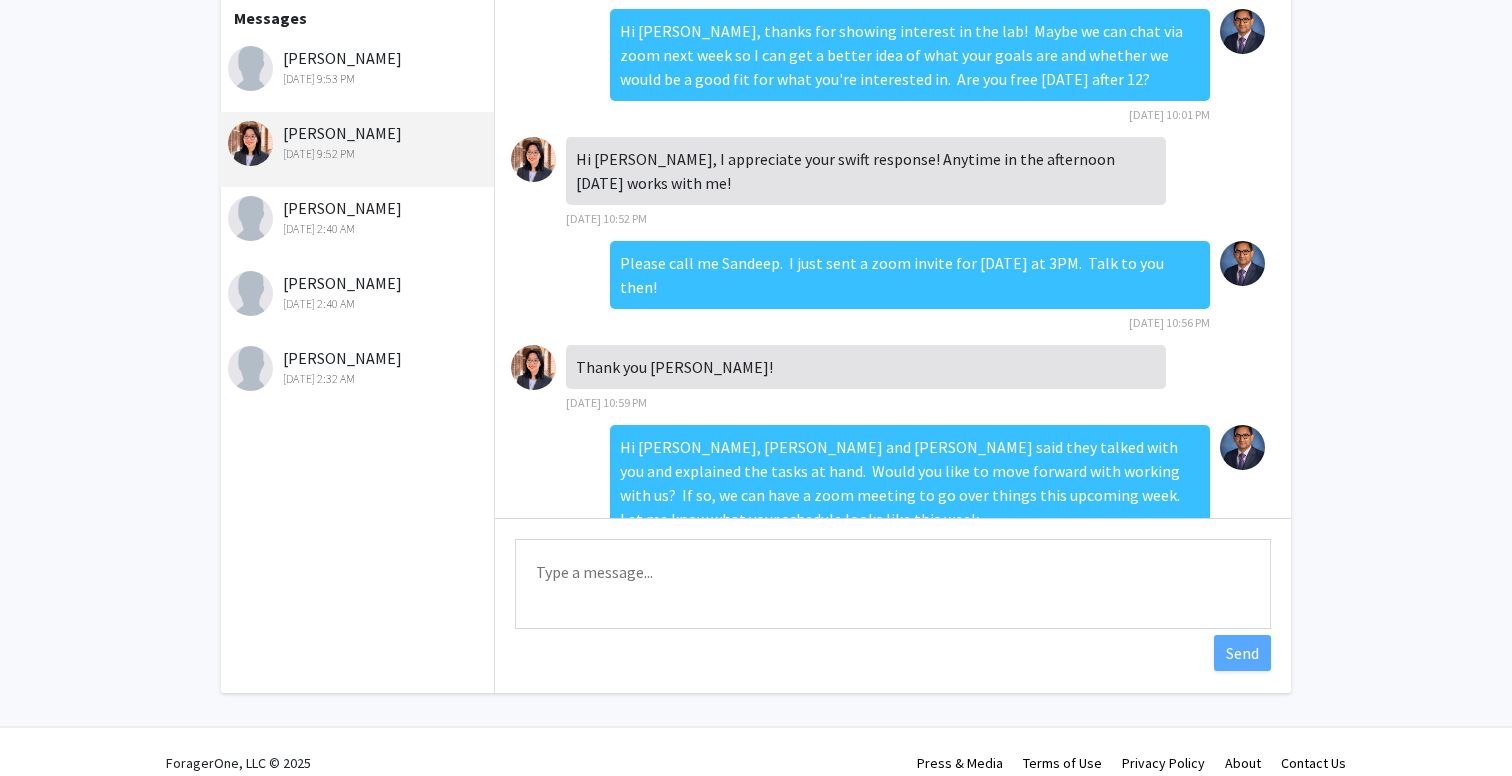 scroll, scrollTop: 315, scrollLeft: 0, axis: vertical 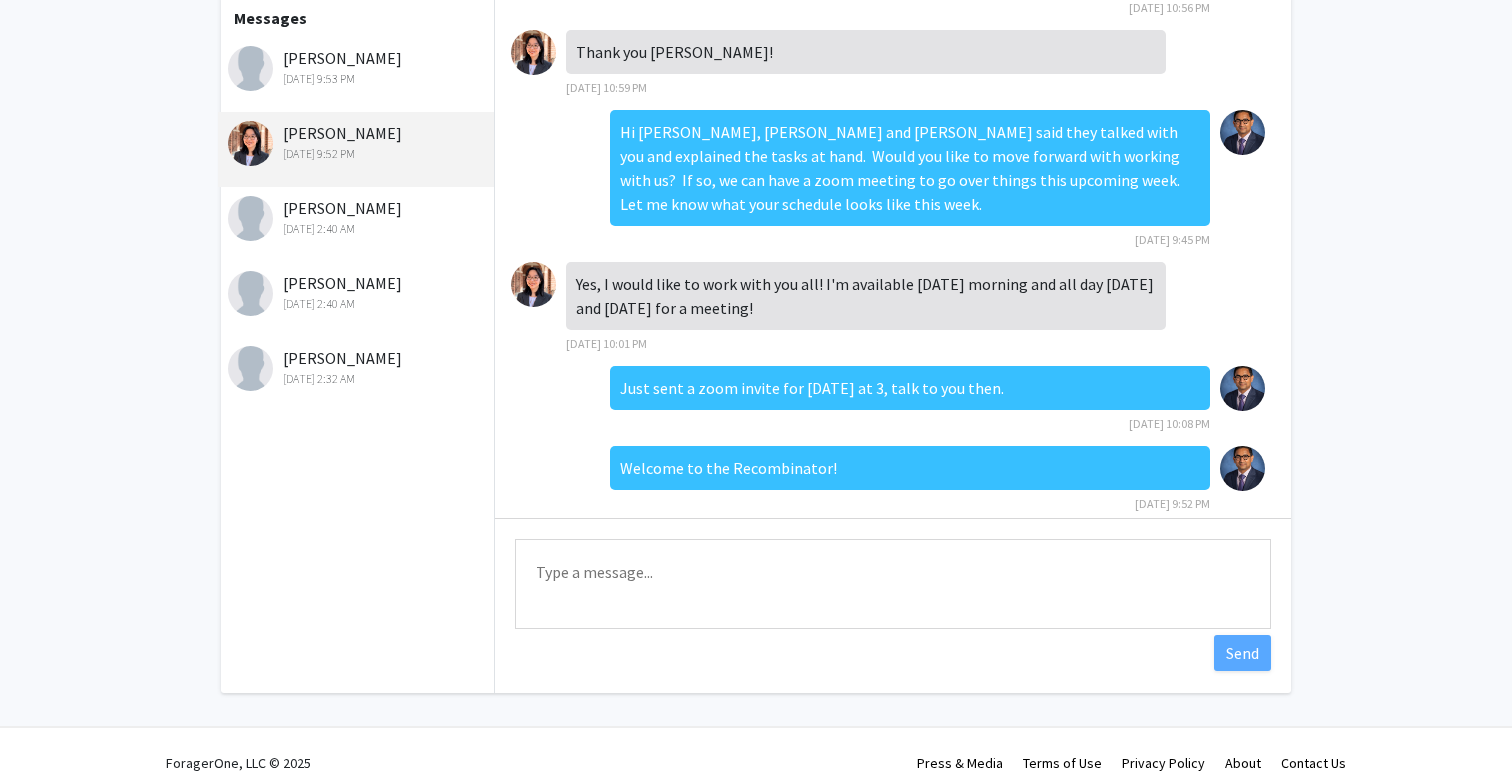 click on "[PERSON_NAME]   [DATE] 2:40 AM" 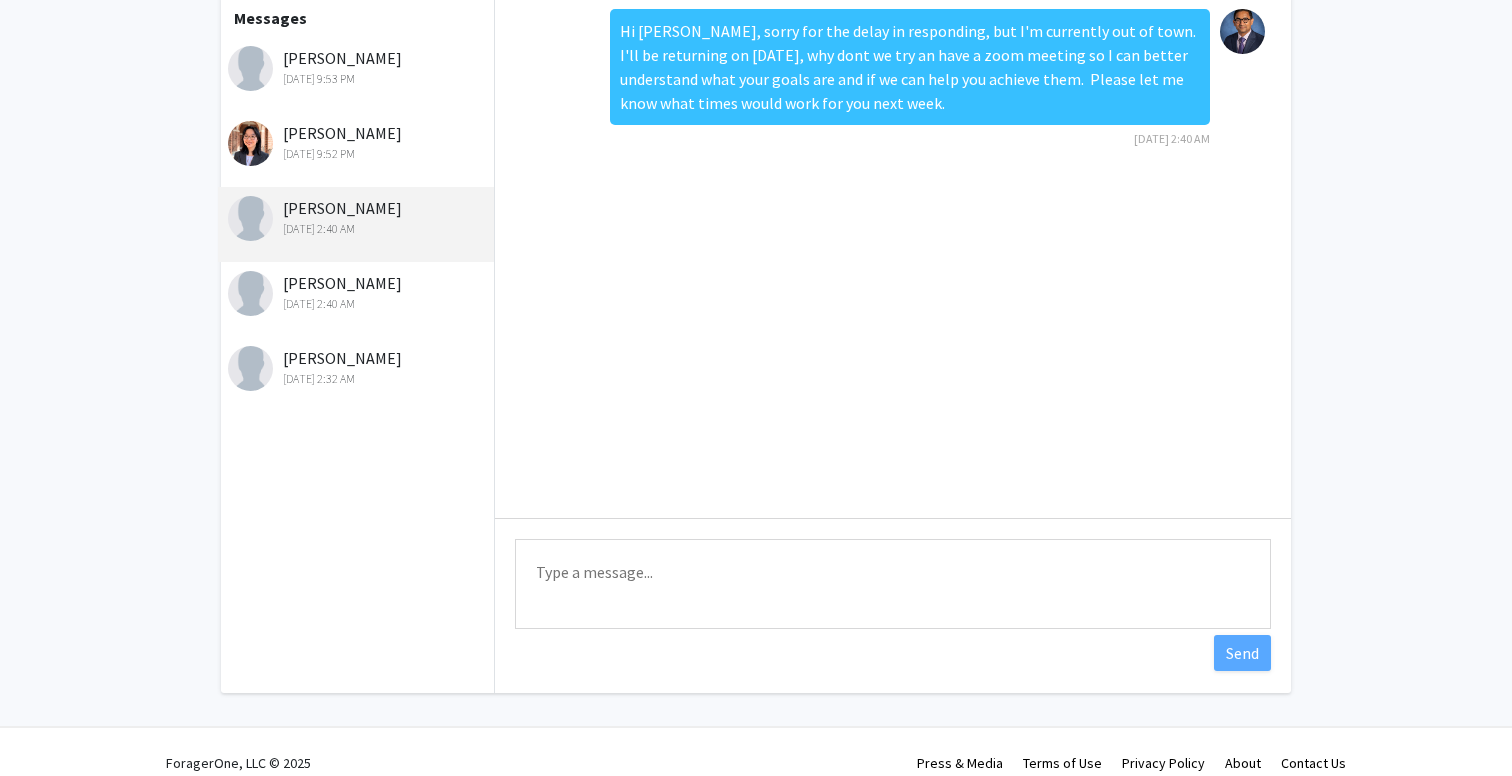 scroll, scrollTop: 0, scrollLeft: 0, axis: both 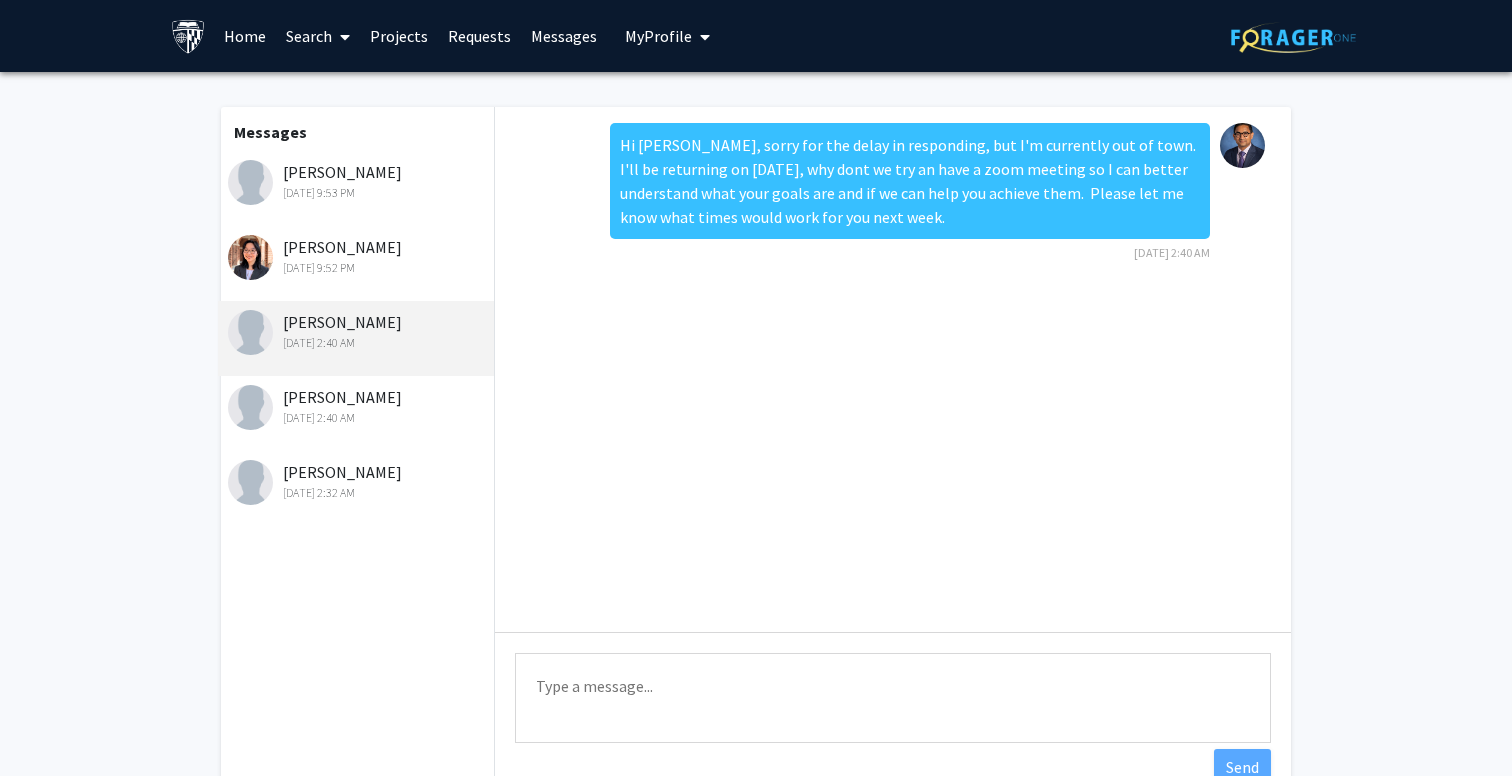 click on "[DATE] 2:40 AM" 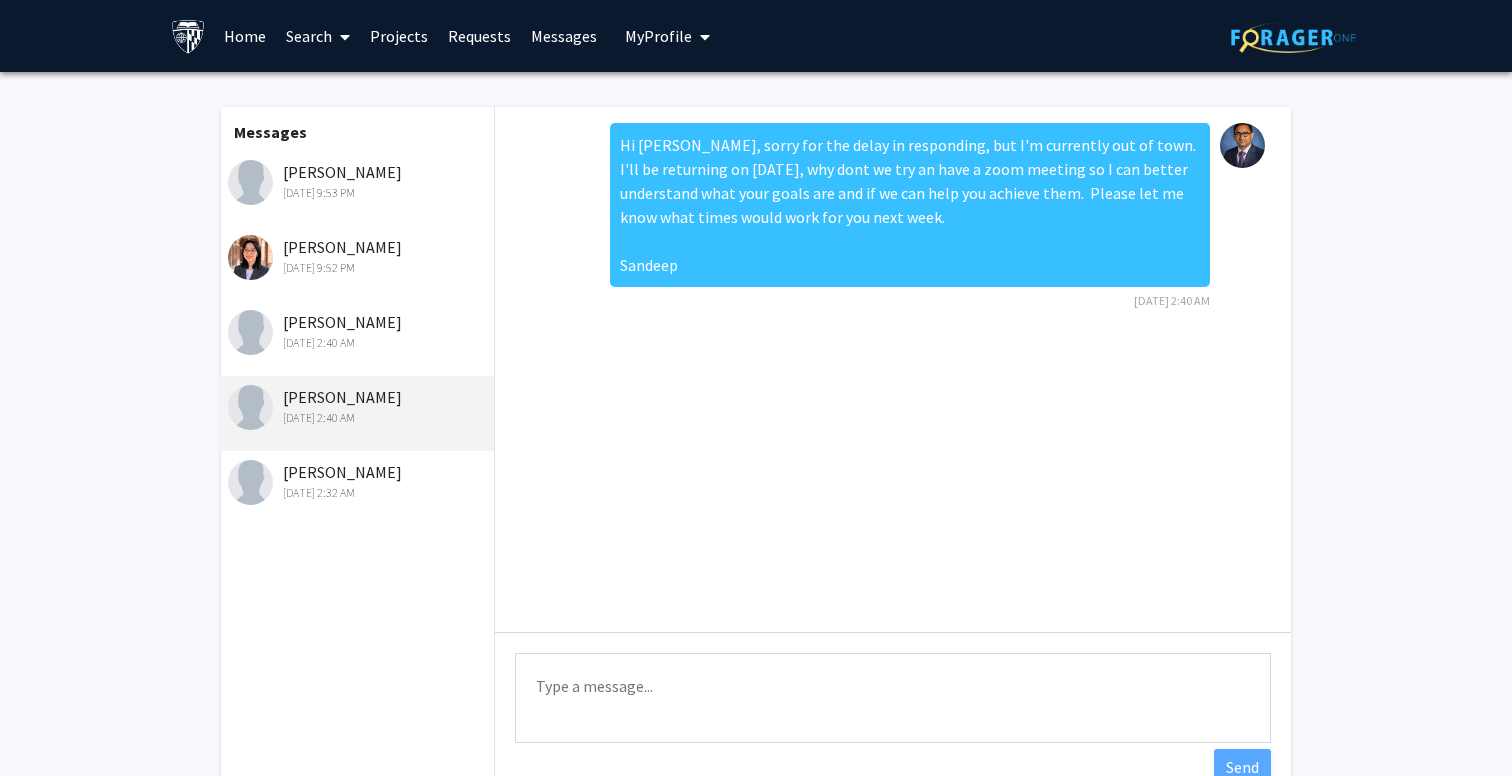 click on "[DATE] 2:32 AM" 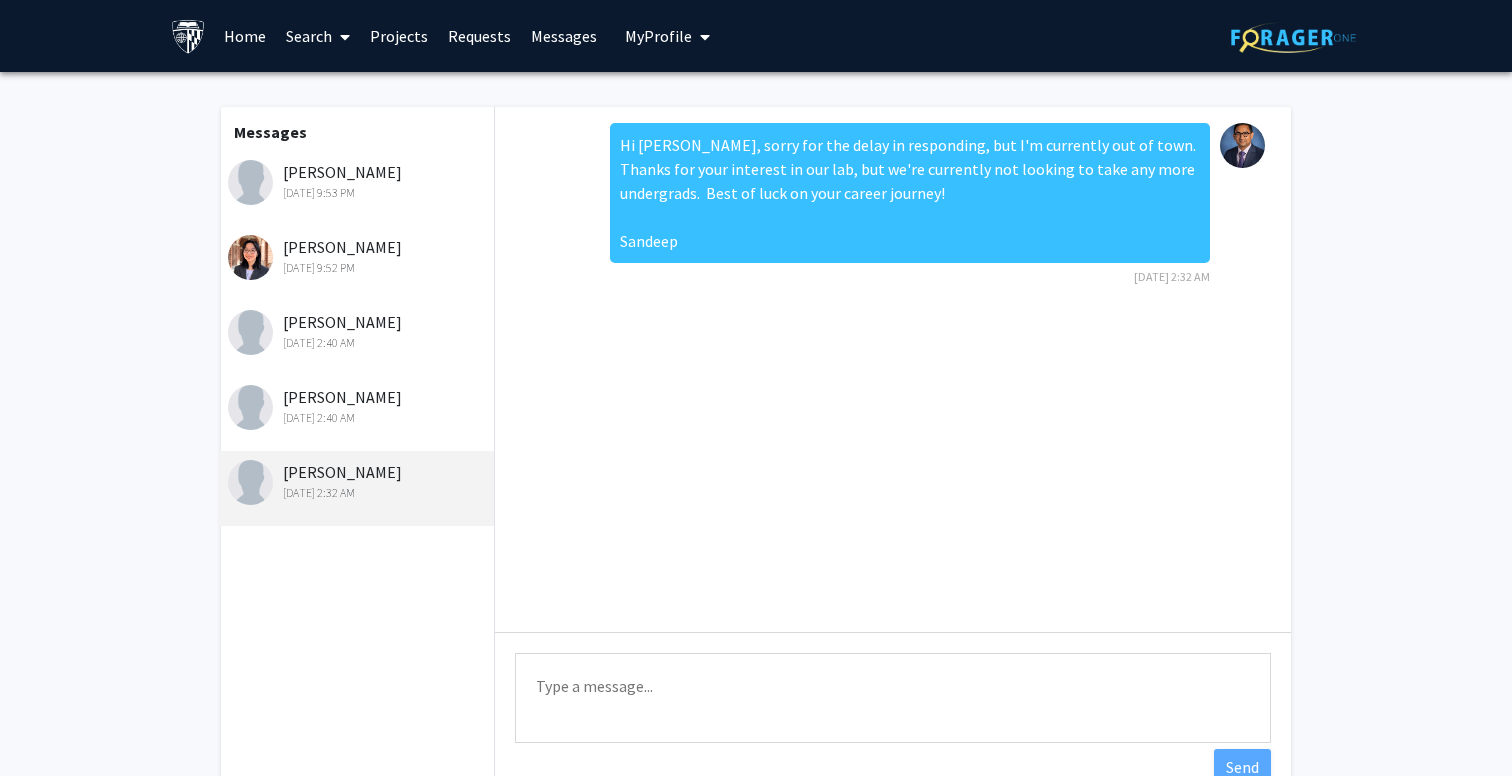 click on "[DATE] 2:40 AM" 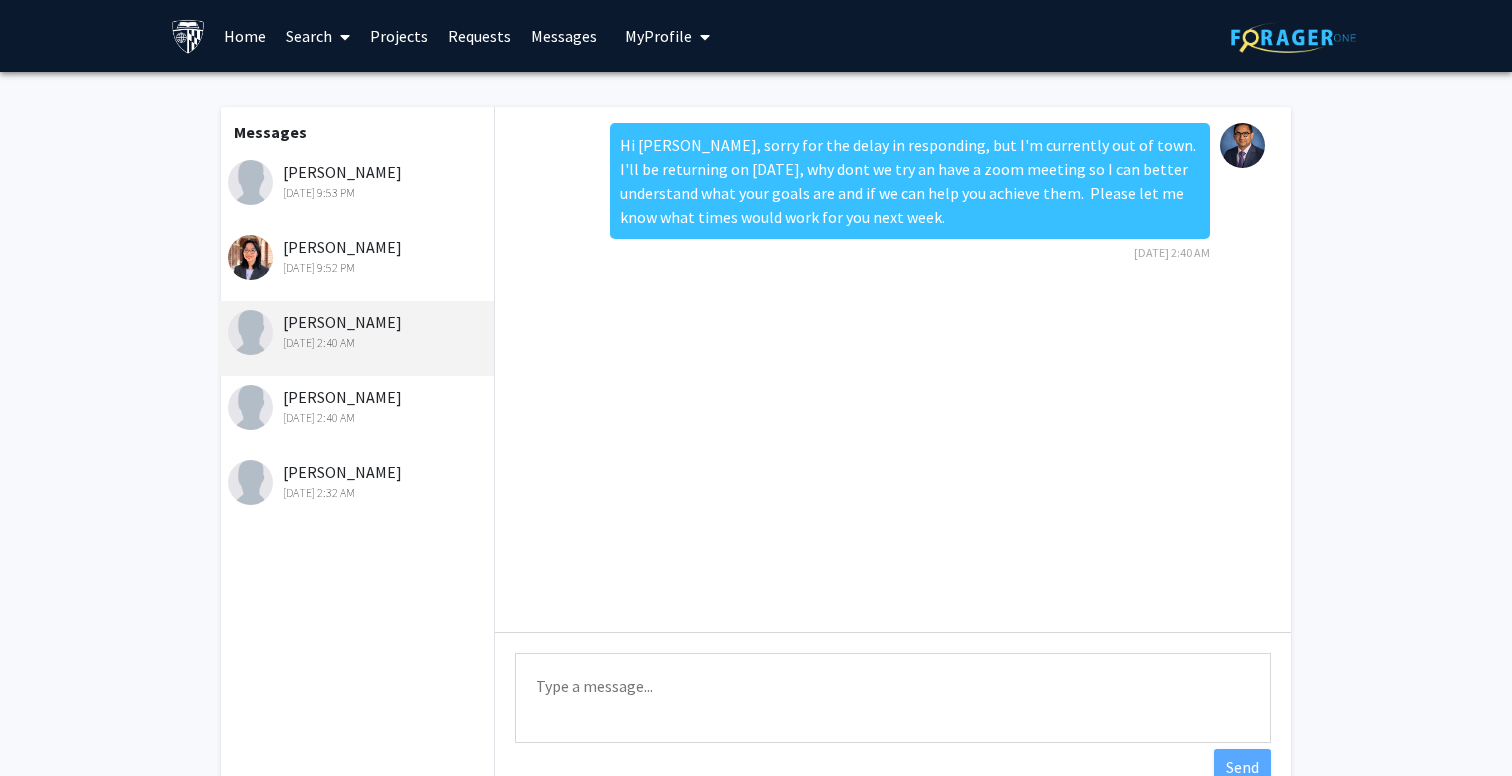 click on "[PERSON_NAME]   [DATE] 2:40 AM" 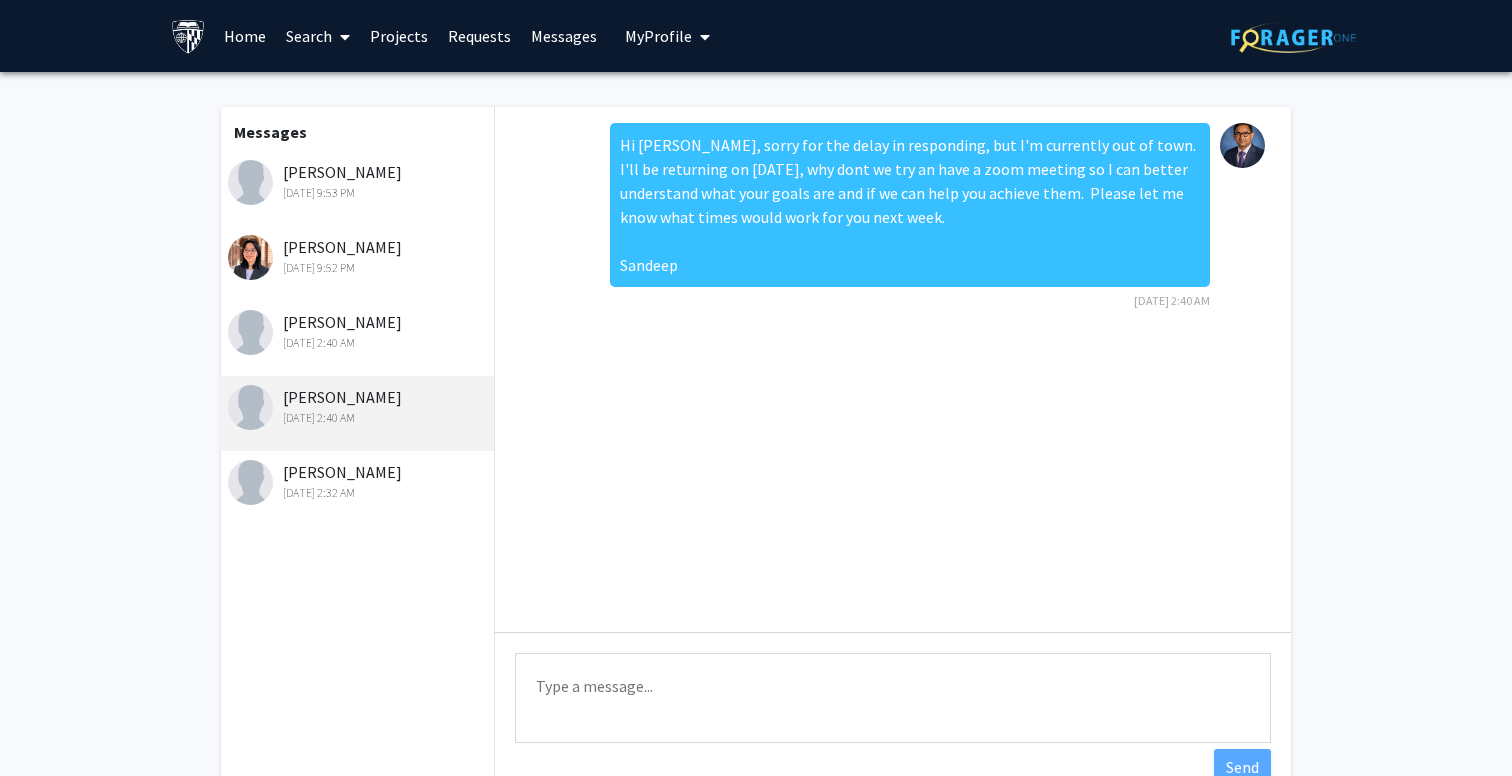 click on "[PERSON_NAME]   [DATE] 2:32 AM" 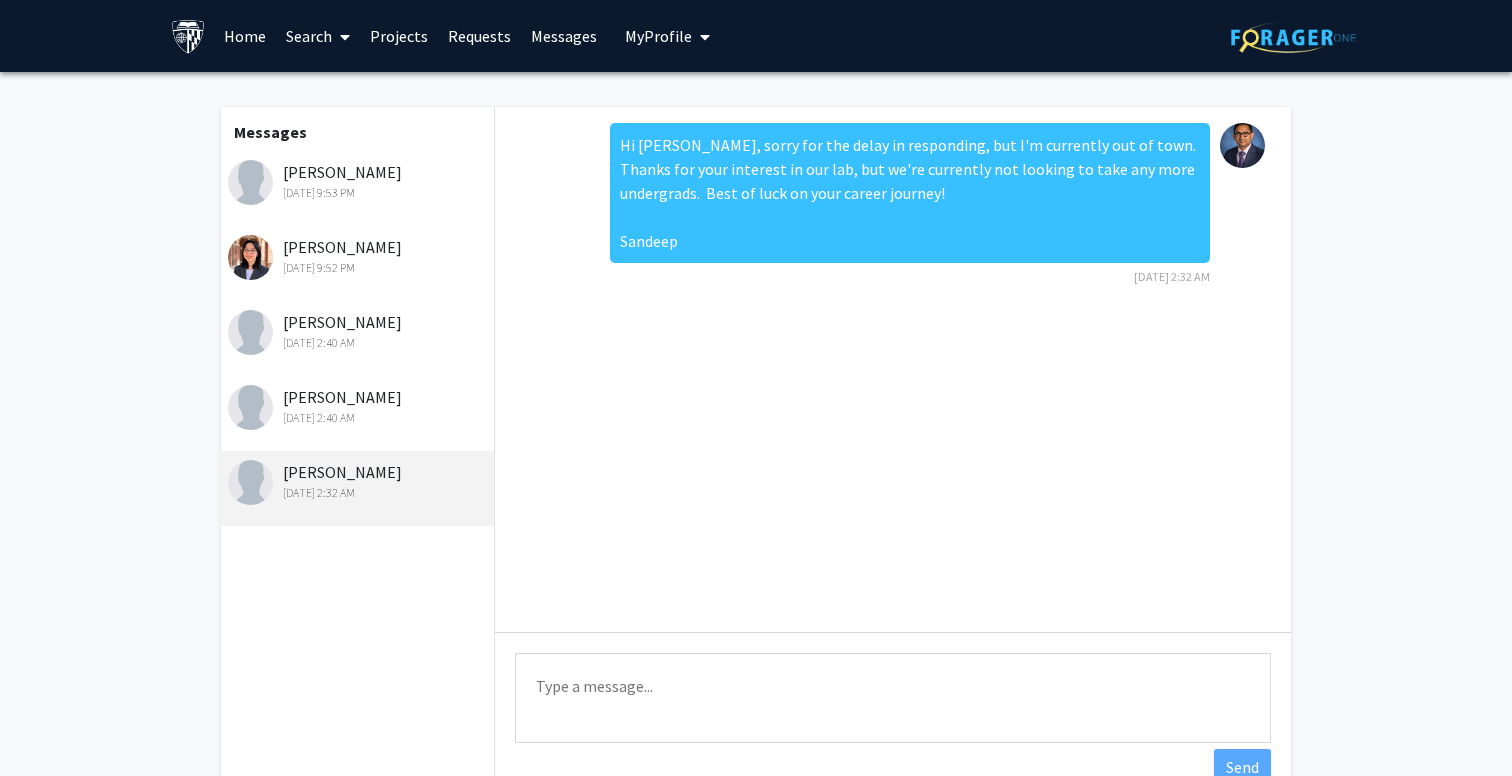 click on "[PERSON_NAME]   [DATE] 2:40 AM" 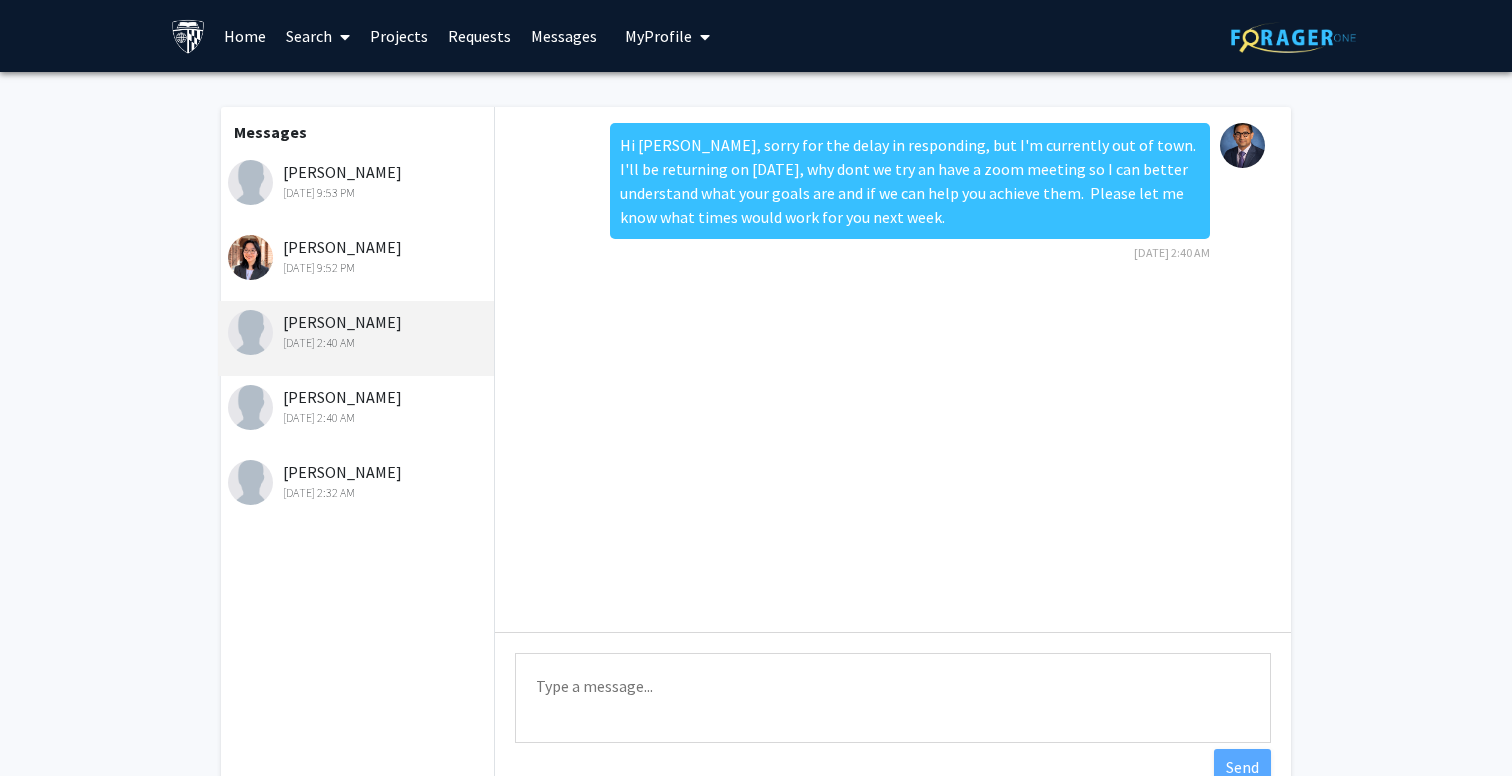 click on "[PERSON_NAME]   [DATE] 9:52 PM" 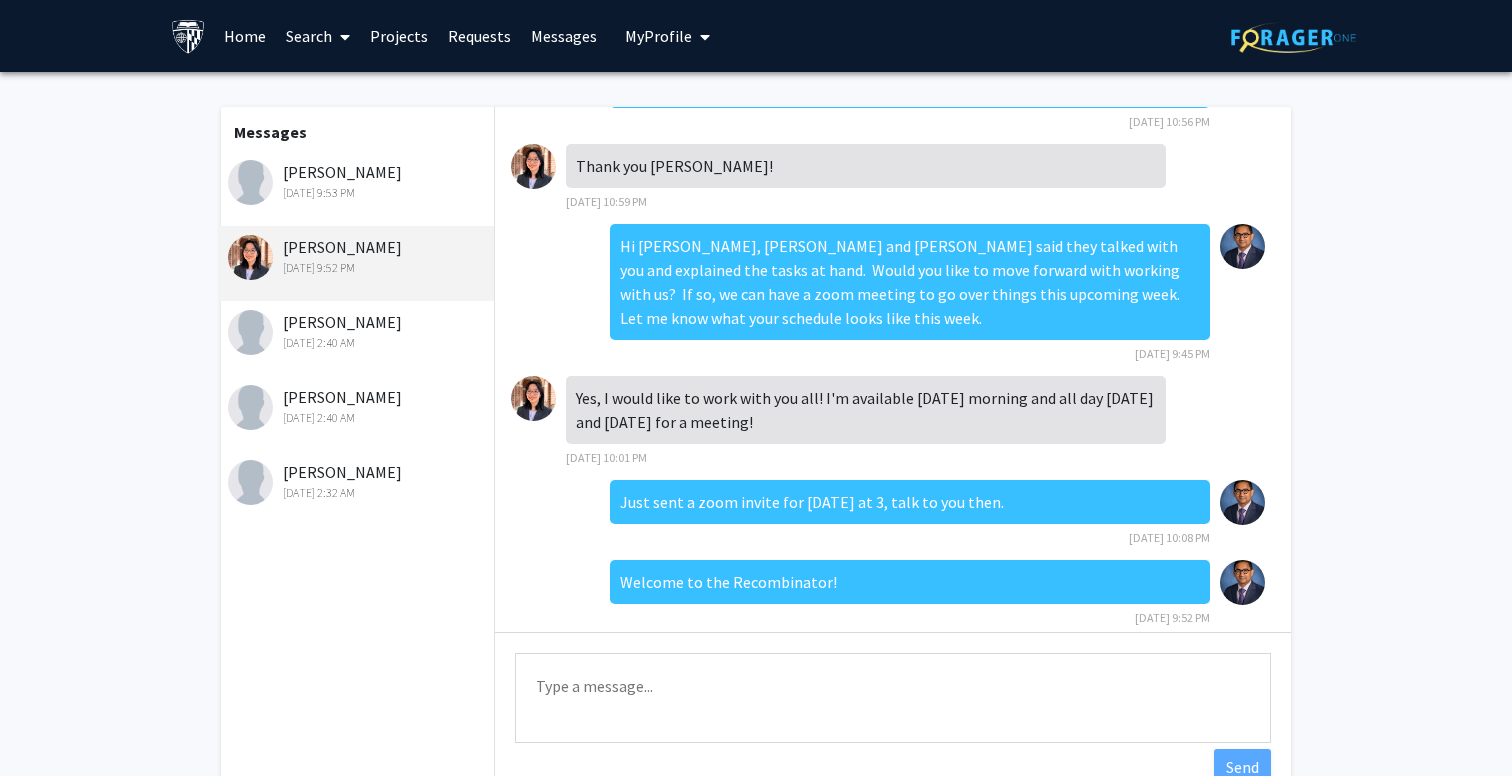 click on "[PERSON_NAME]    [DATE] 9:53 PM" 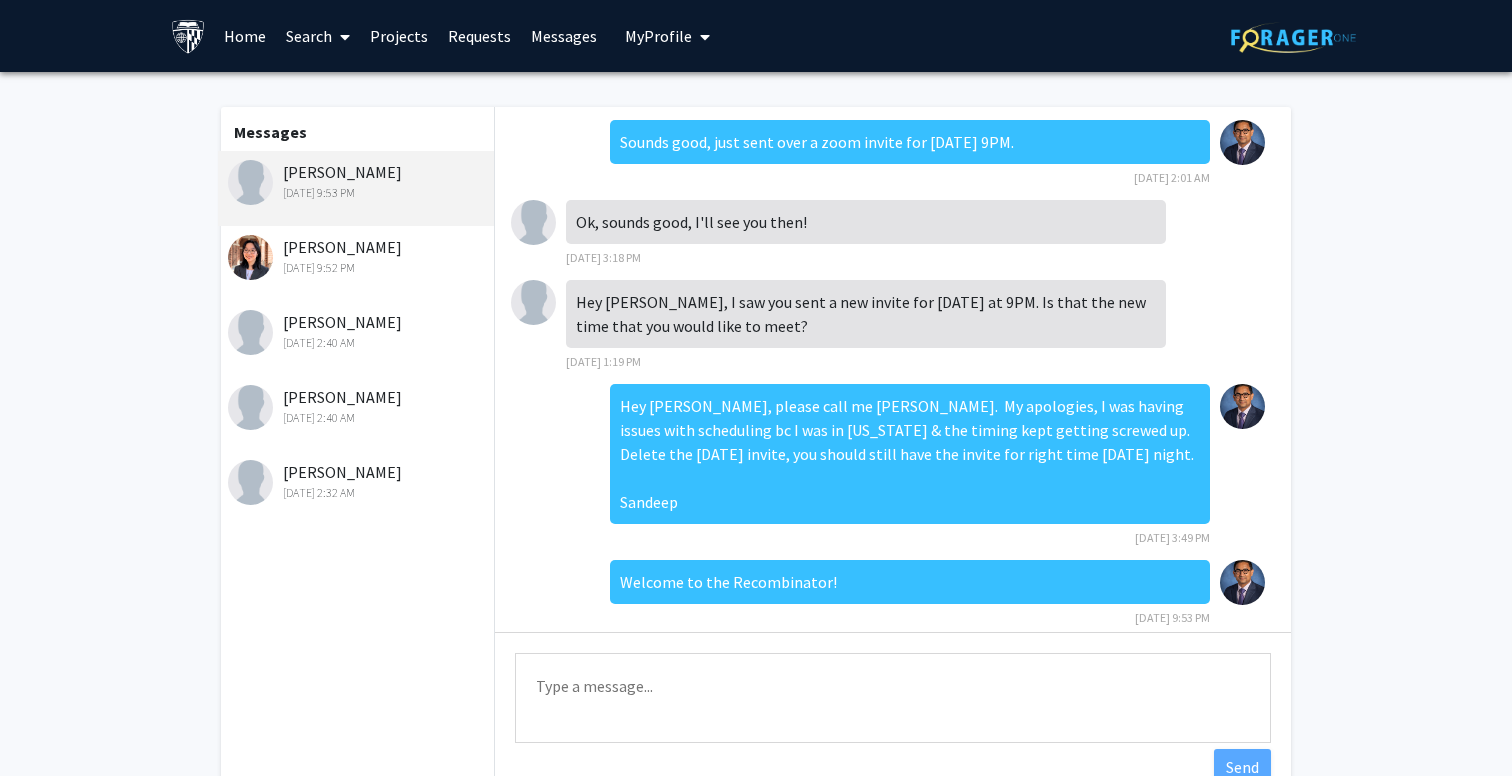 click on "Projects" at bounding box center (399, 36) 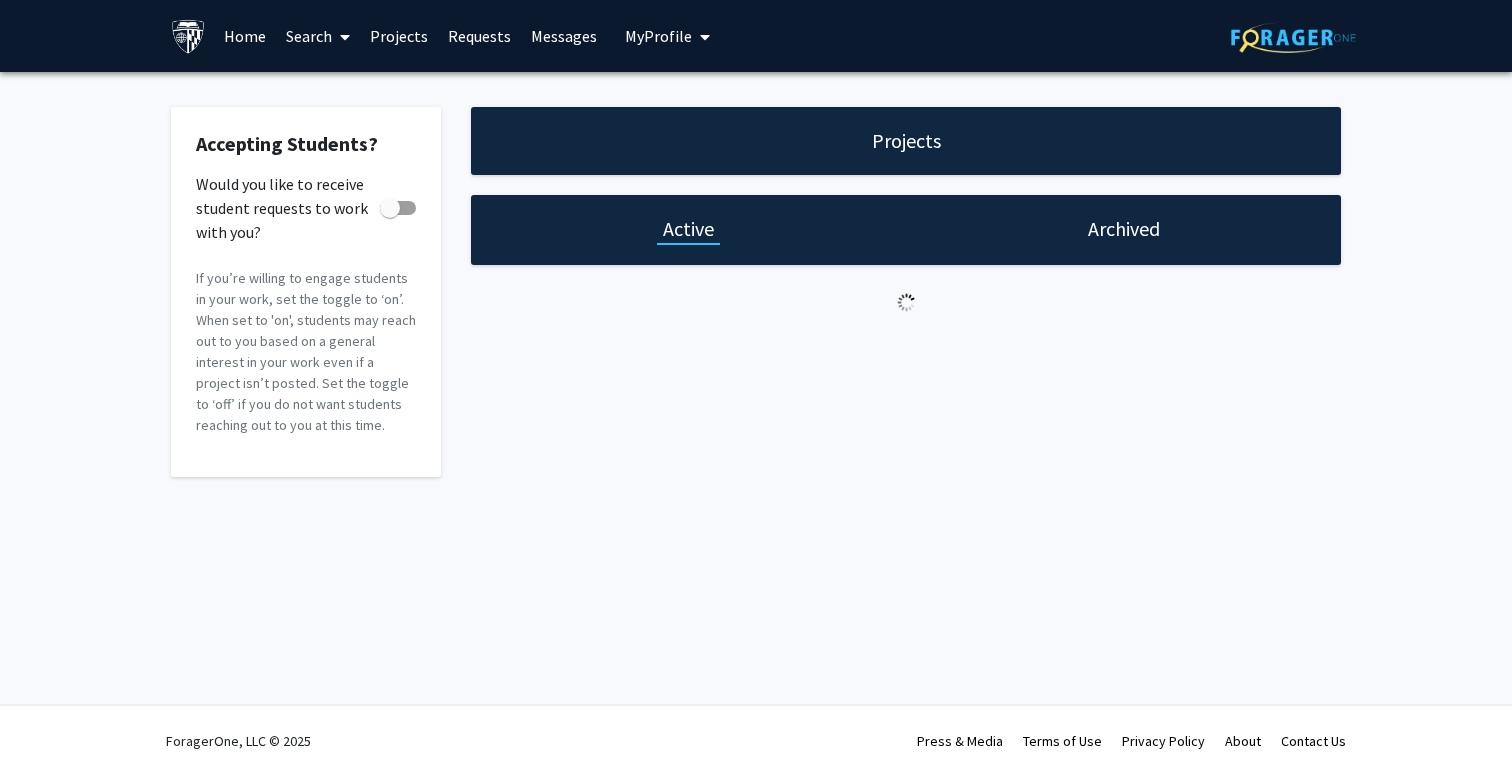 checkbox on "true" 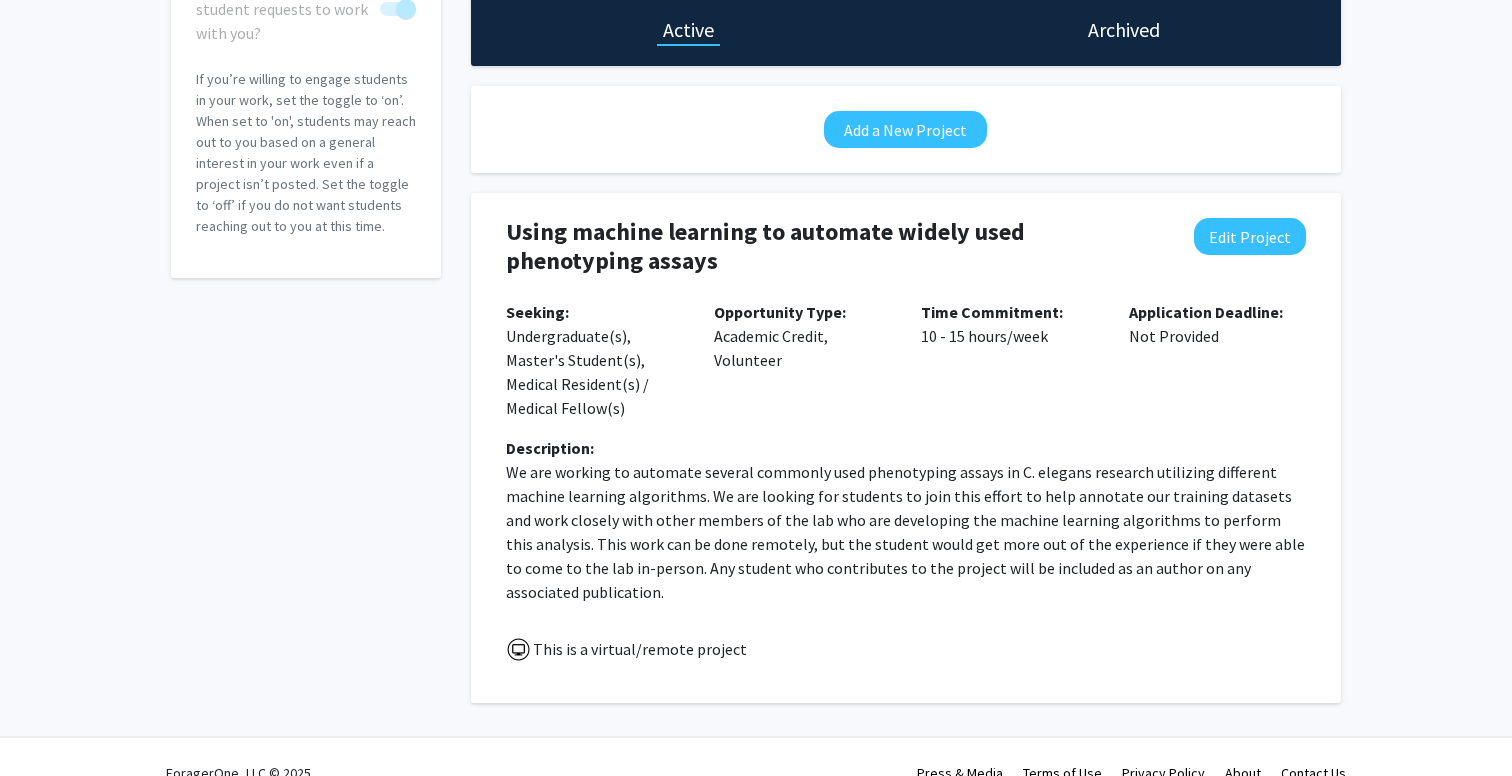 scroll, scrollTop: 231, scrollLeft: 0, axis: vertical 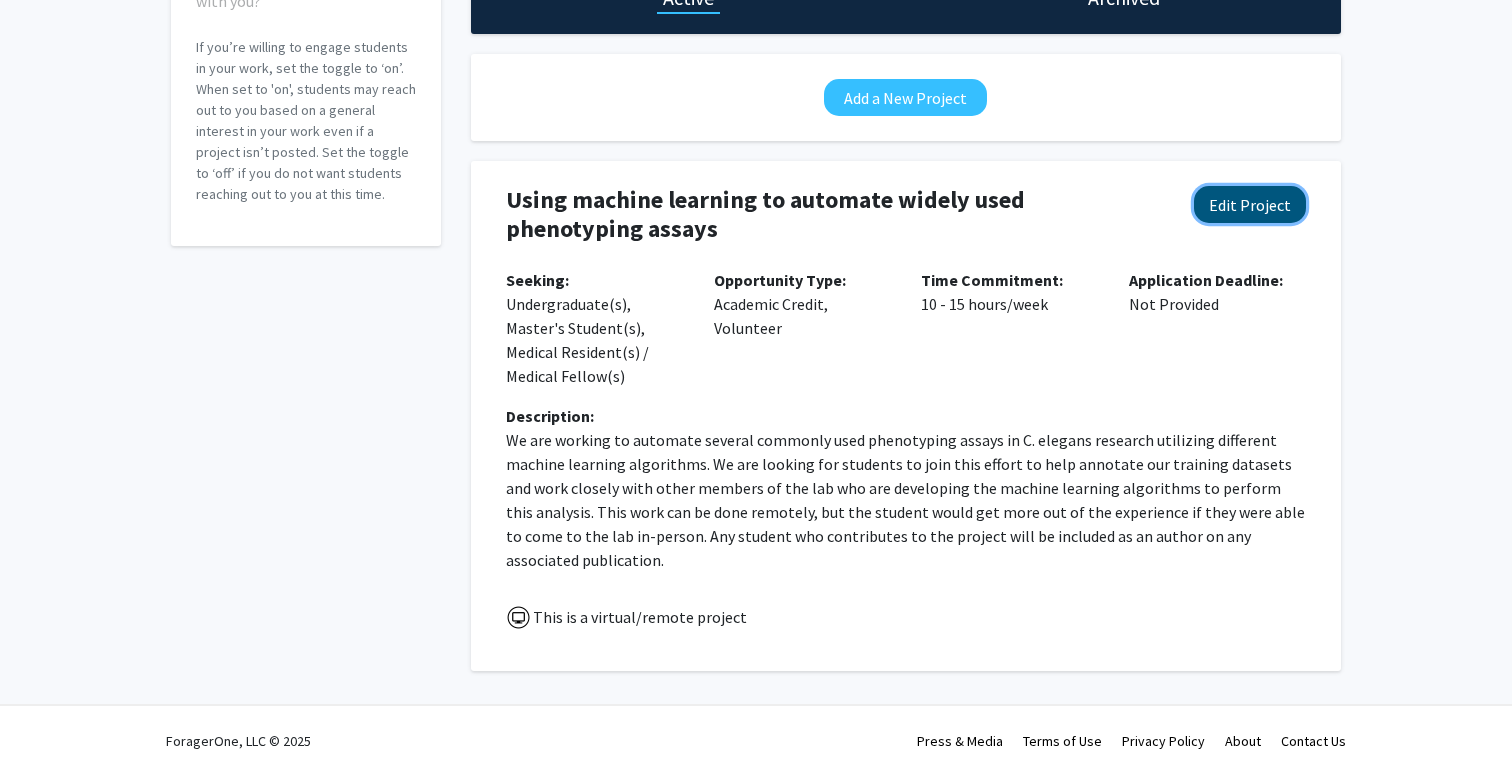 click on "Edit Project" 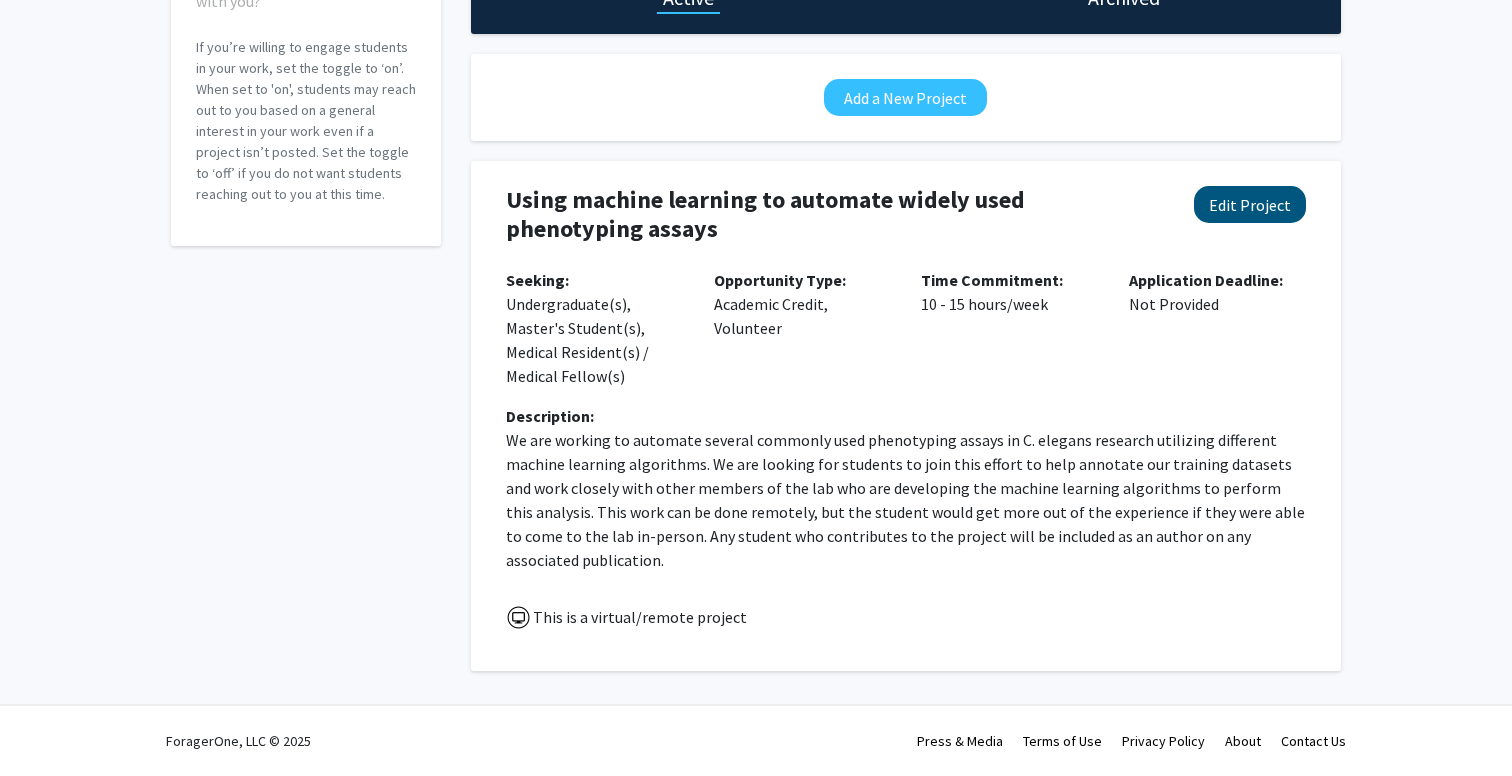 select on "10 - 15" 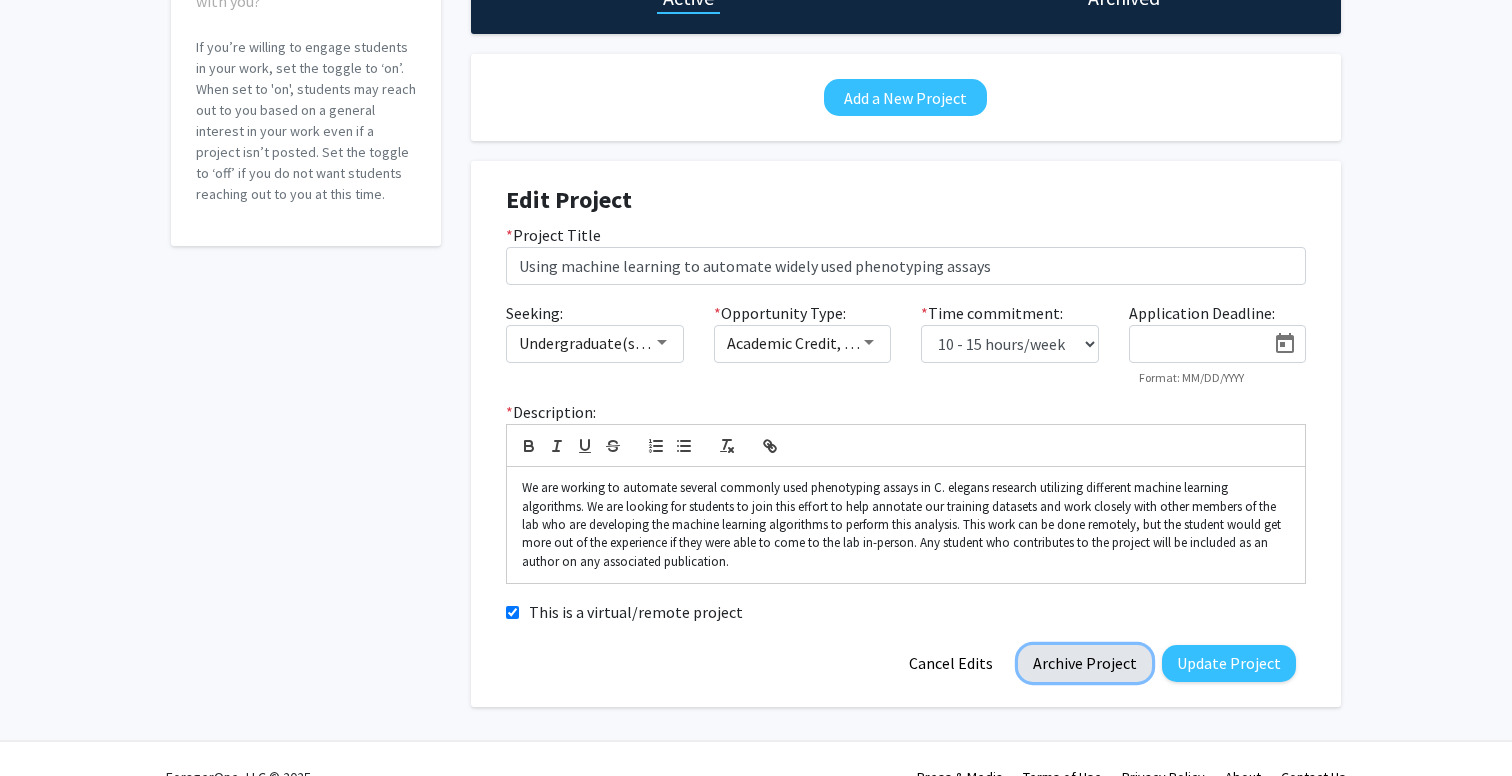 click on "Archive Project" 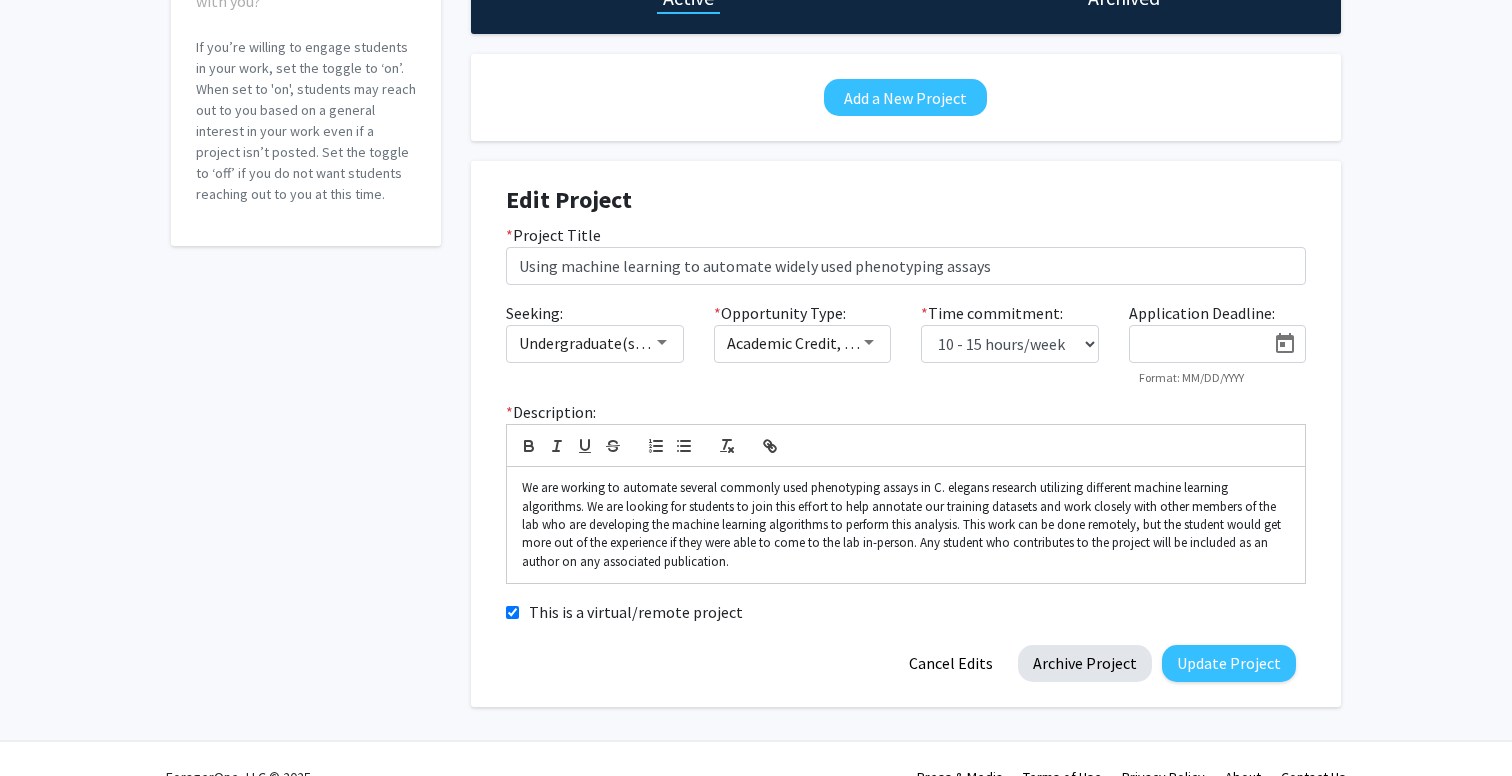 scroll, scrollTop: 0, scrollLeft: 0, axis: both 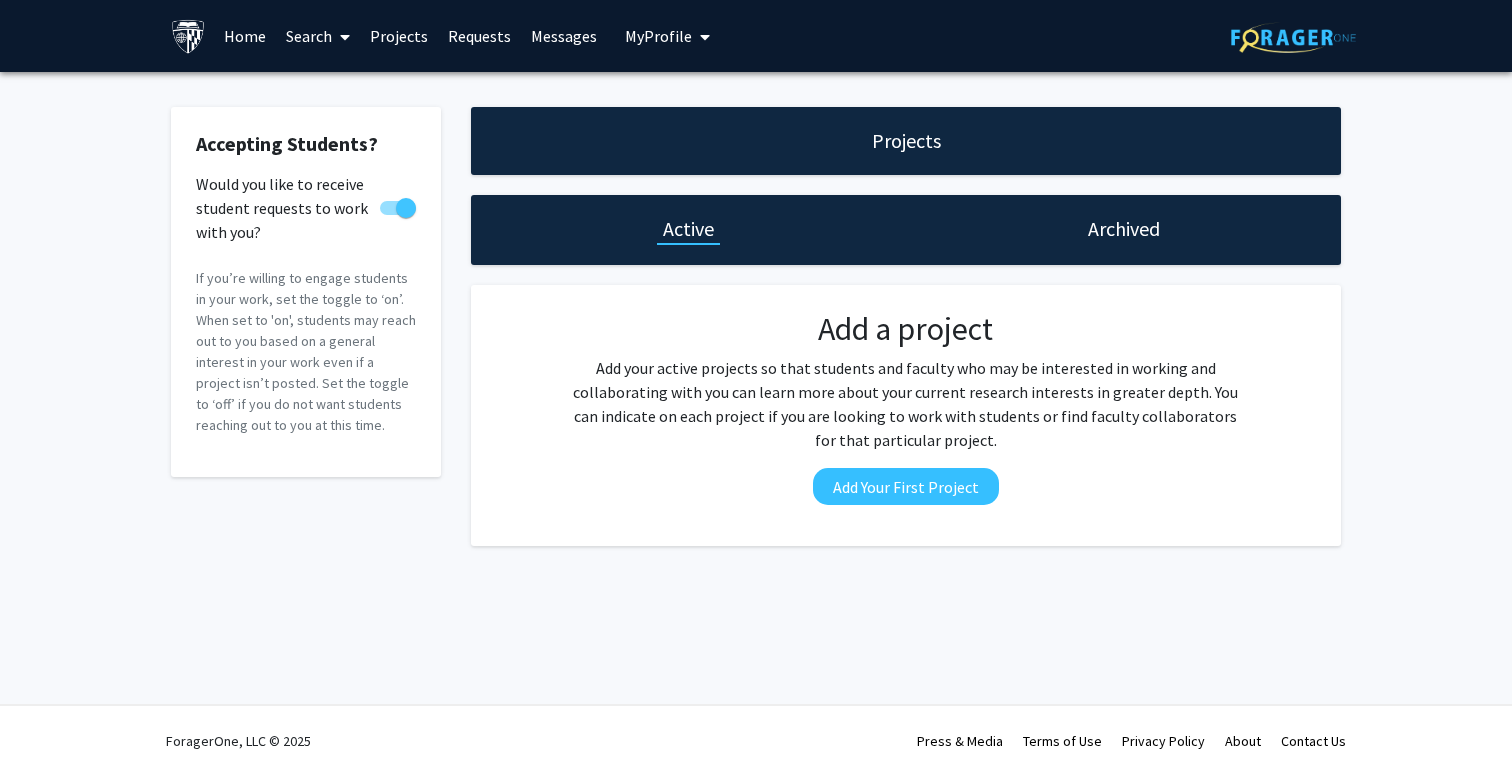 click on "Add a project  Add your active projects so that students and faculty who may be interested in working and collaborating with you can learn more about your current research interests in greater depth. You can indicate on each project if you are looking to work with students or find faculty collaborators for that particular project.   Add Your First Project" 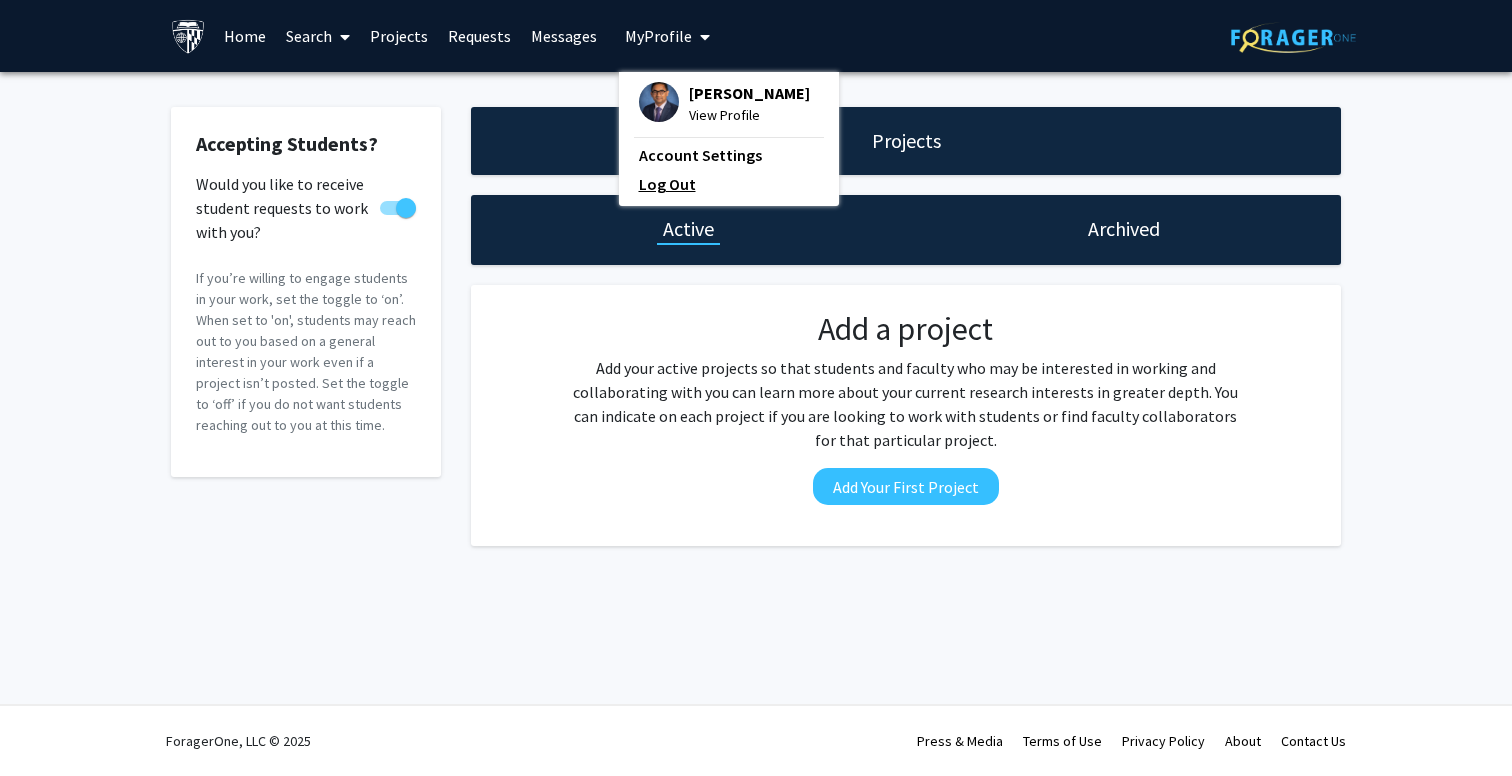 click on "Log Out" at bounding box center [729, 184] 